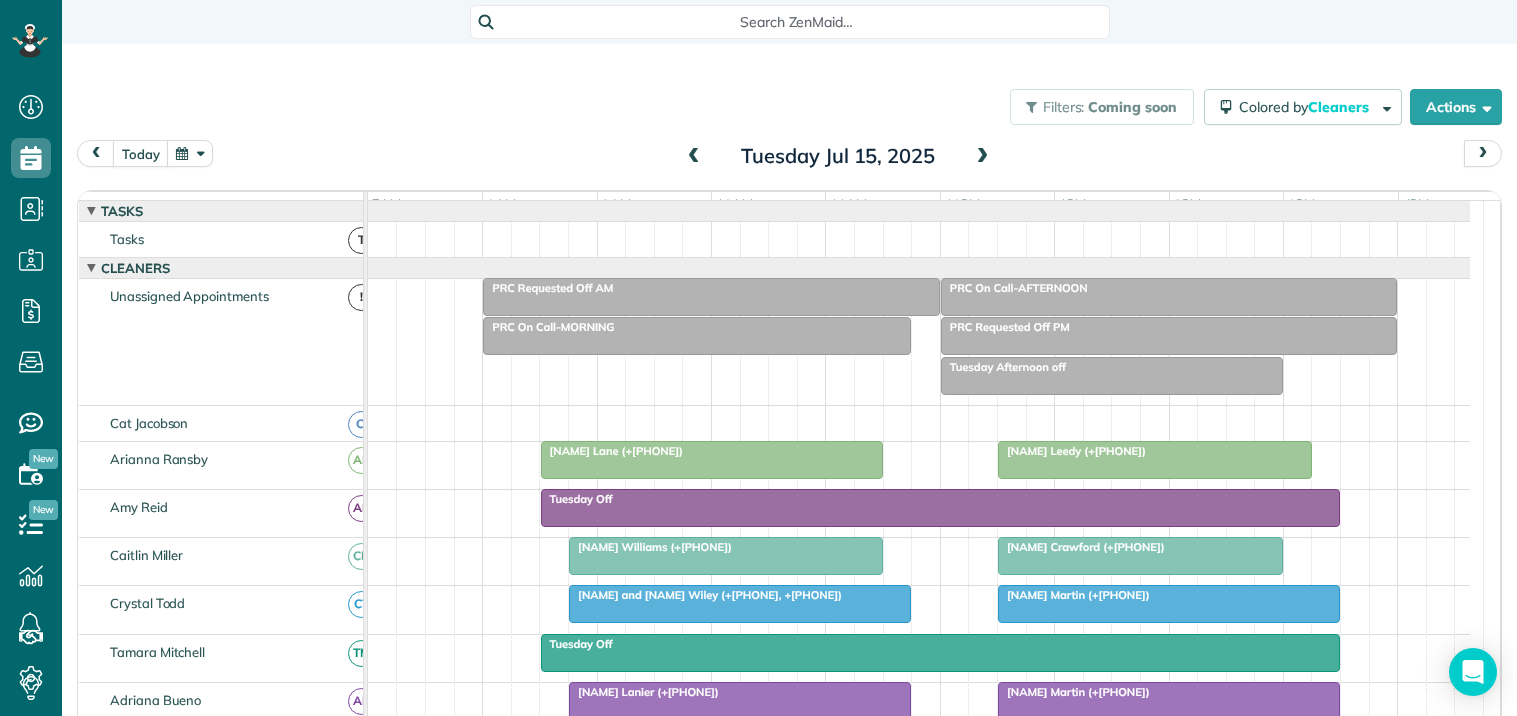 scroll, scrollTop: 0, scrollLeft: 0, axis: both 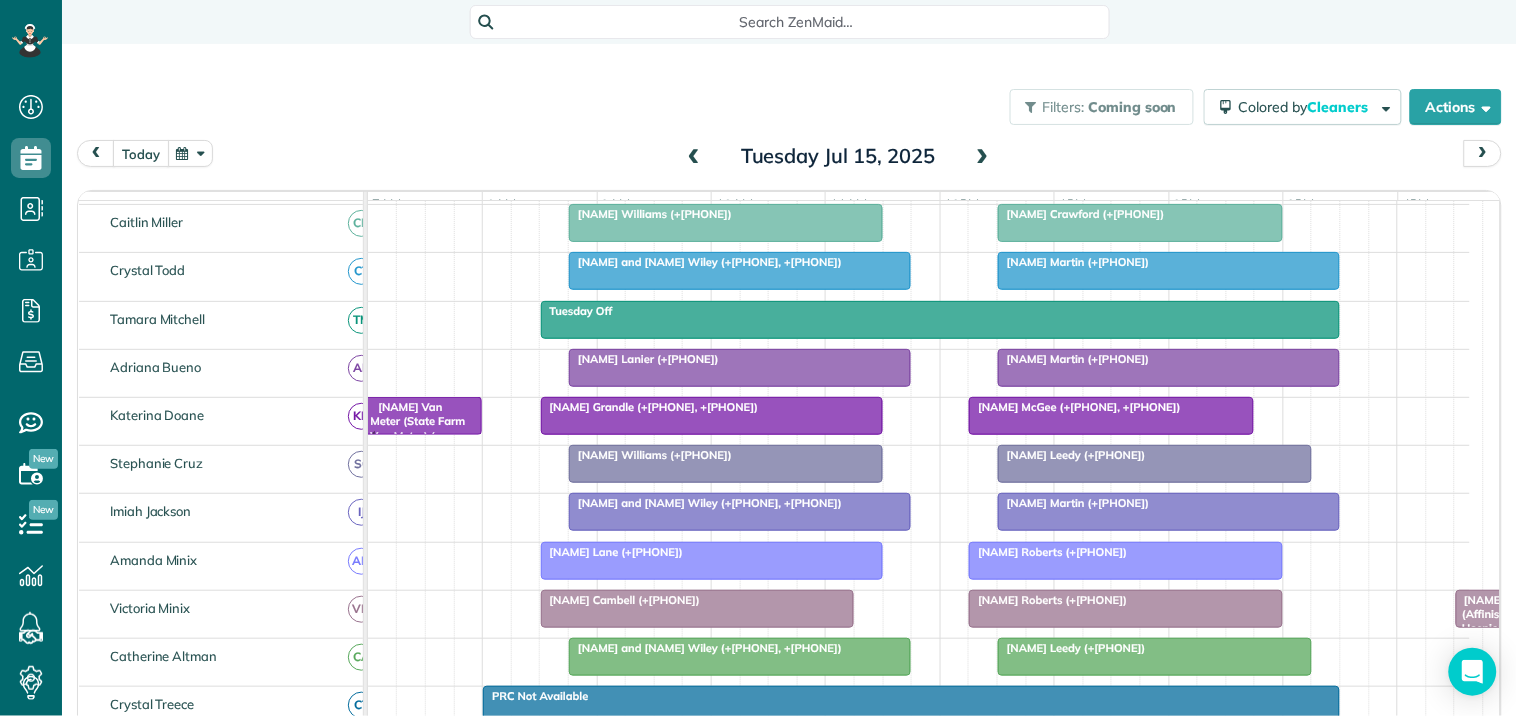 click on "today" at bounding box center (141, 153) 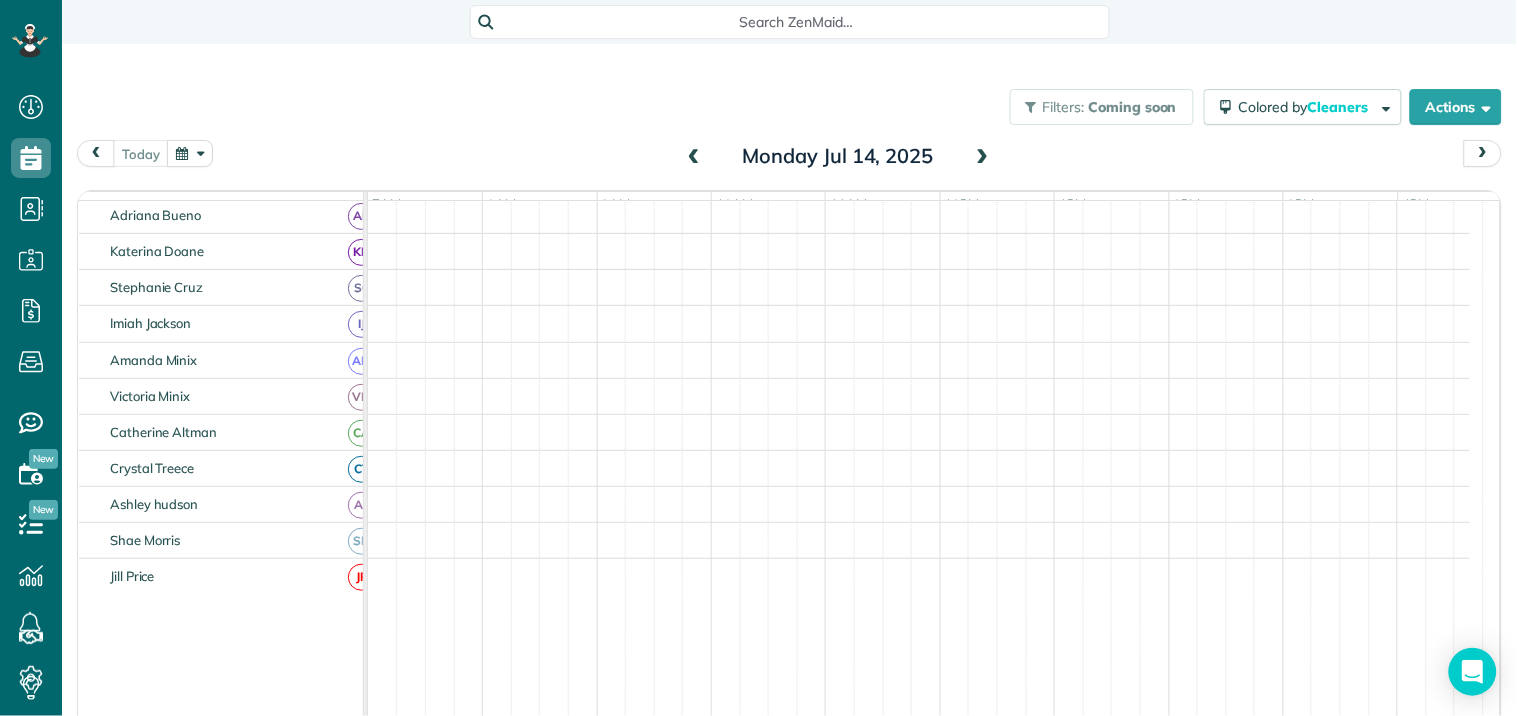 scroll, scrollTop: 218, scrollLeft: 0, axis: vertical 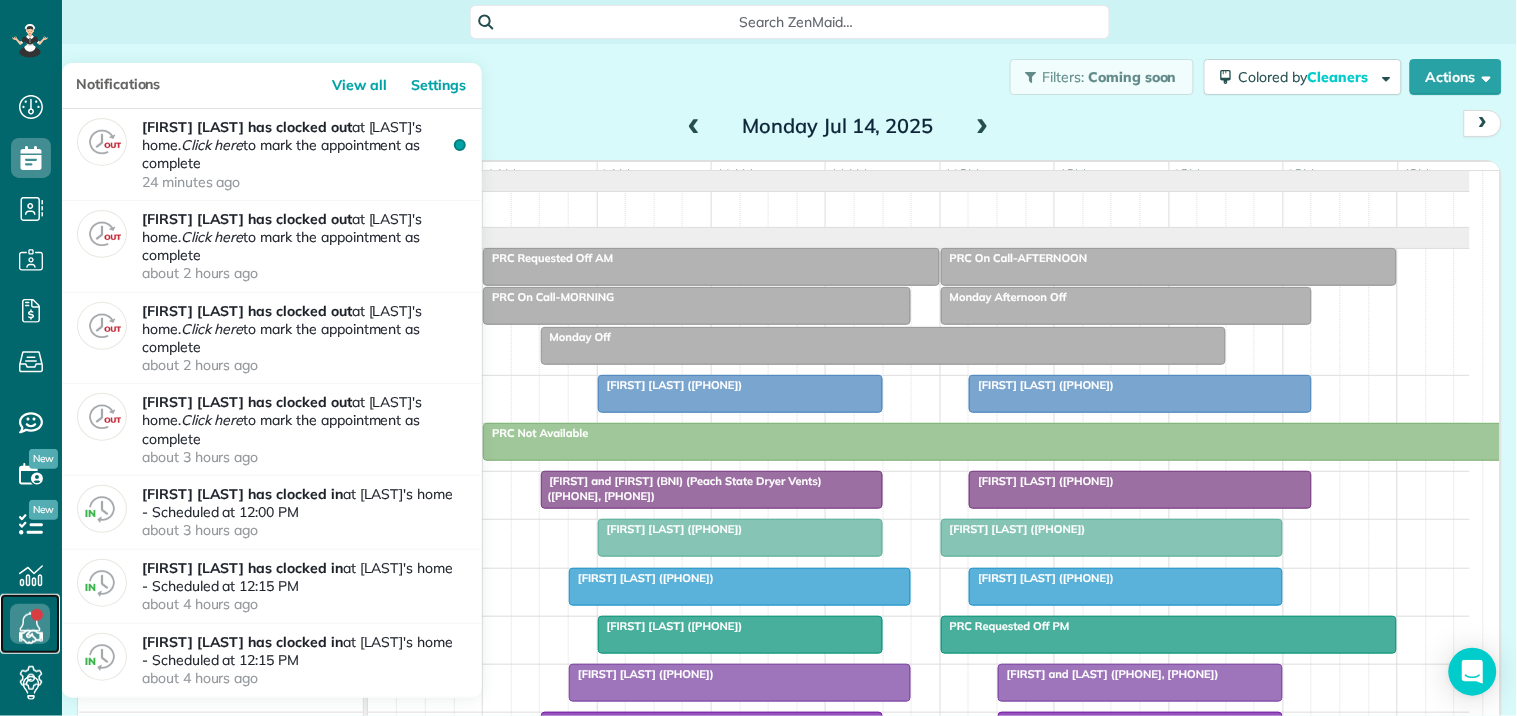 click 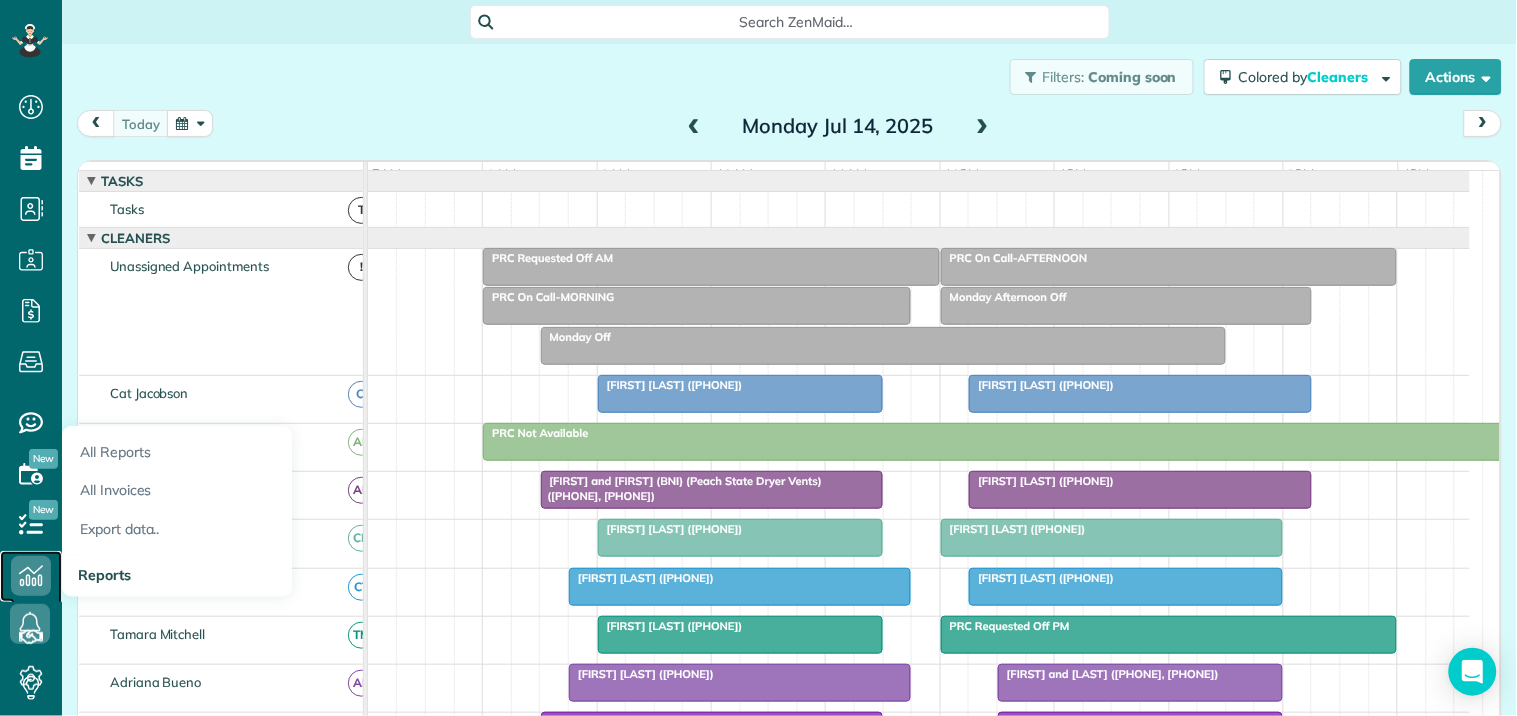 click 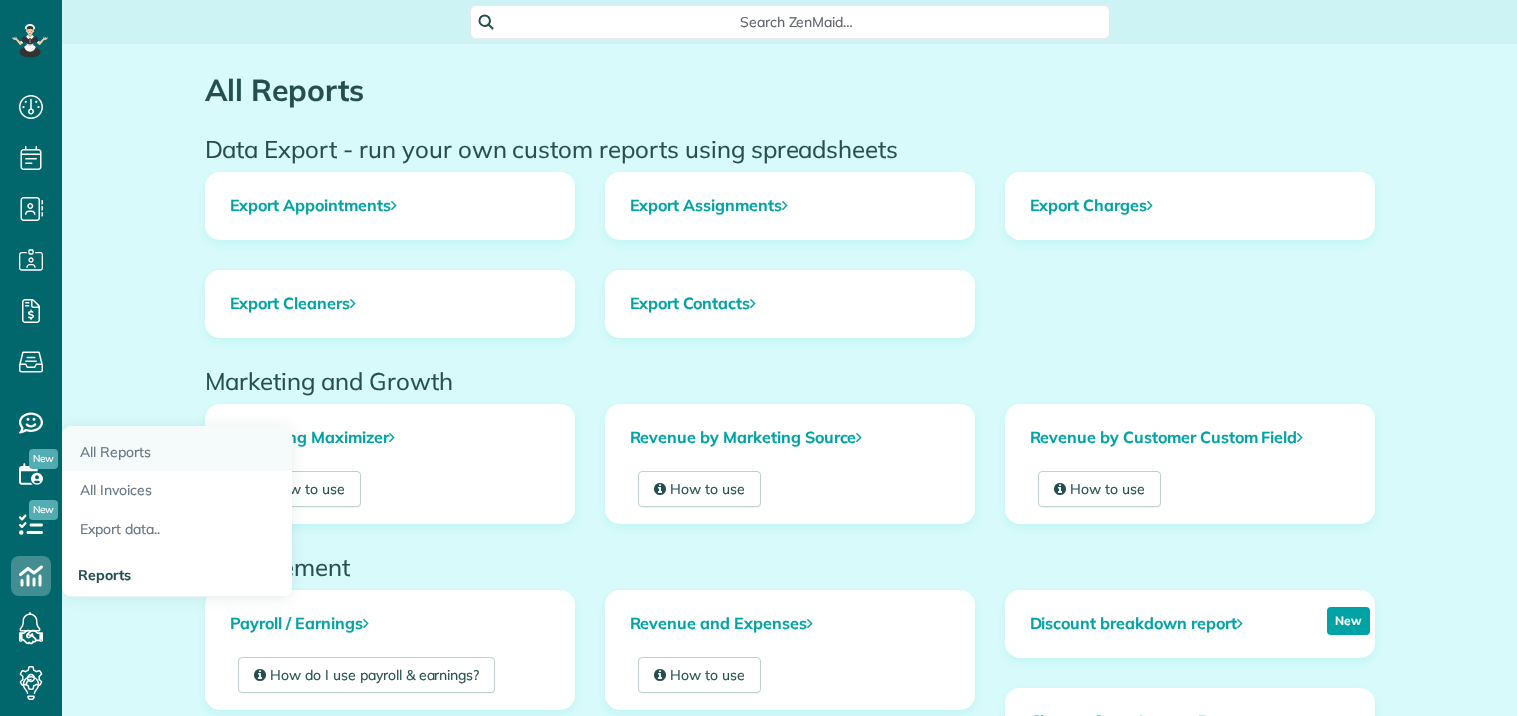 scroll, scrollTop: 0, scrollLeft: 0, axis: both 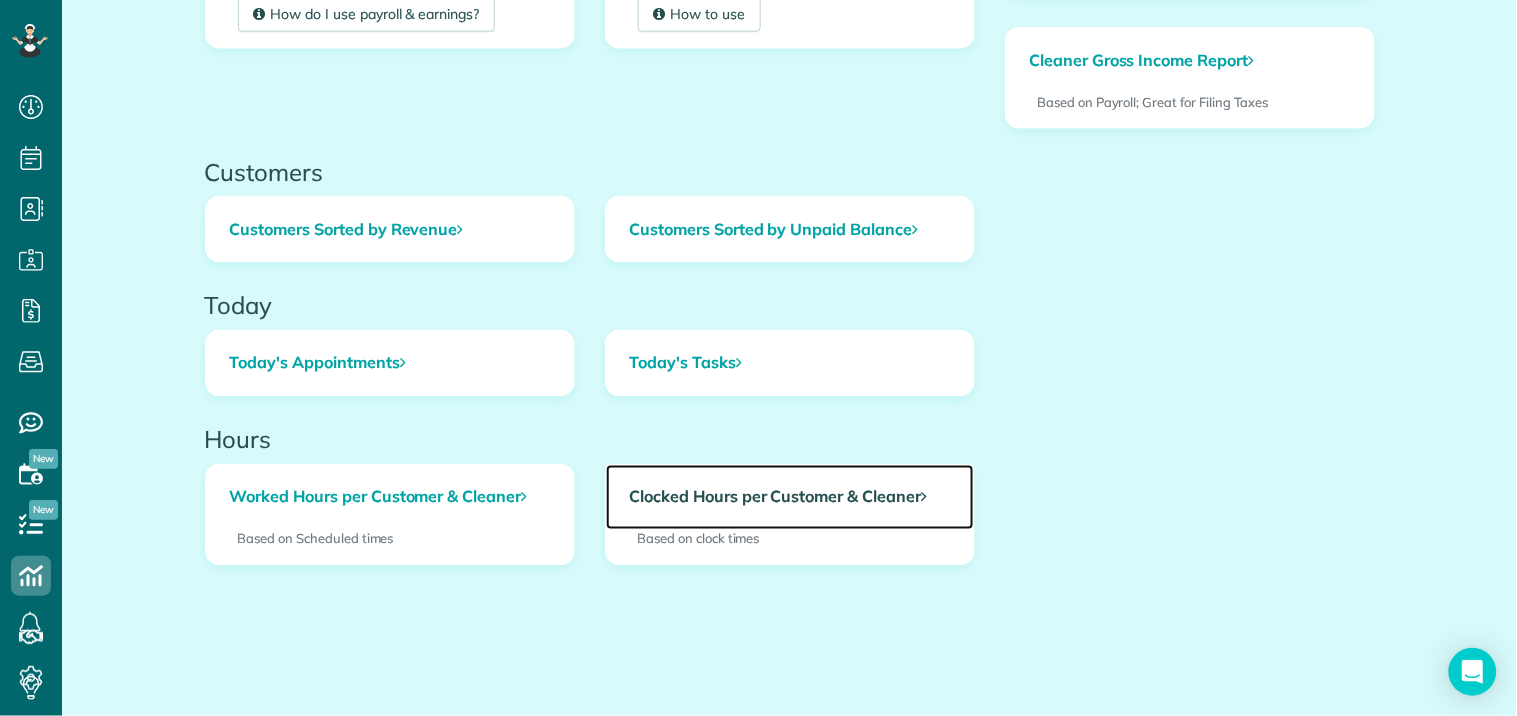 click on "Clocked Hours per Customer & Cleaner" at bounding box center (790, 498) 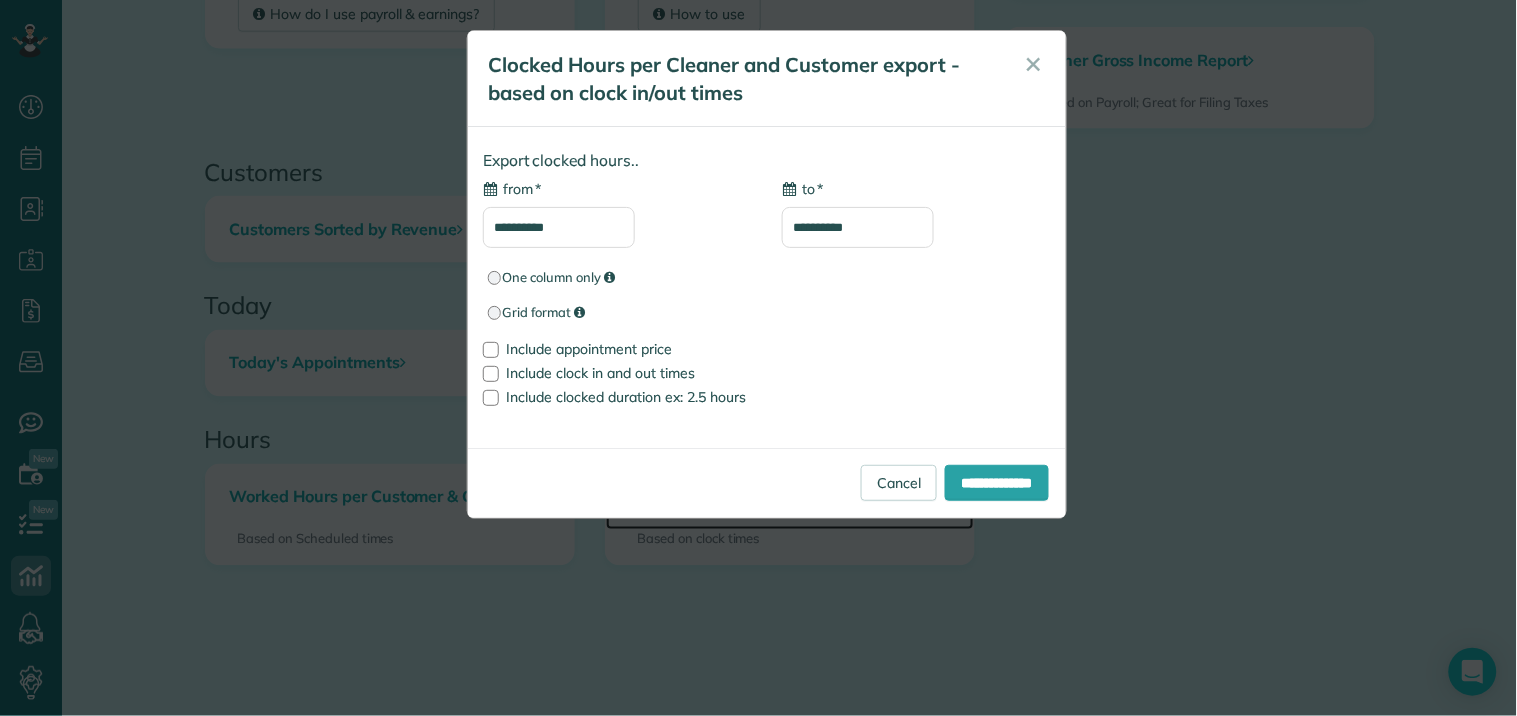 type on "**********" 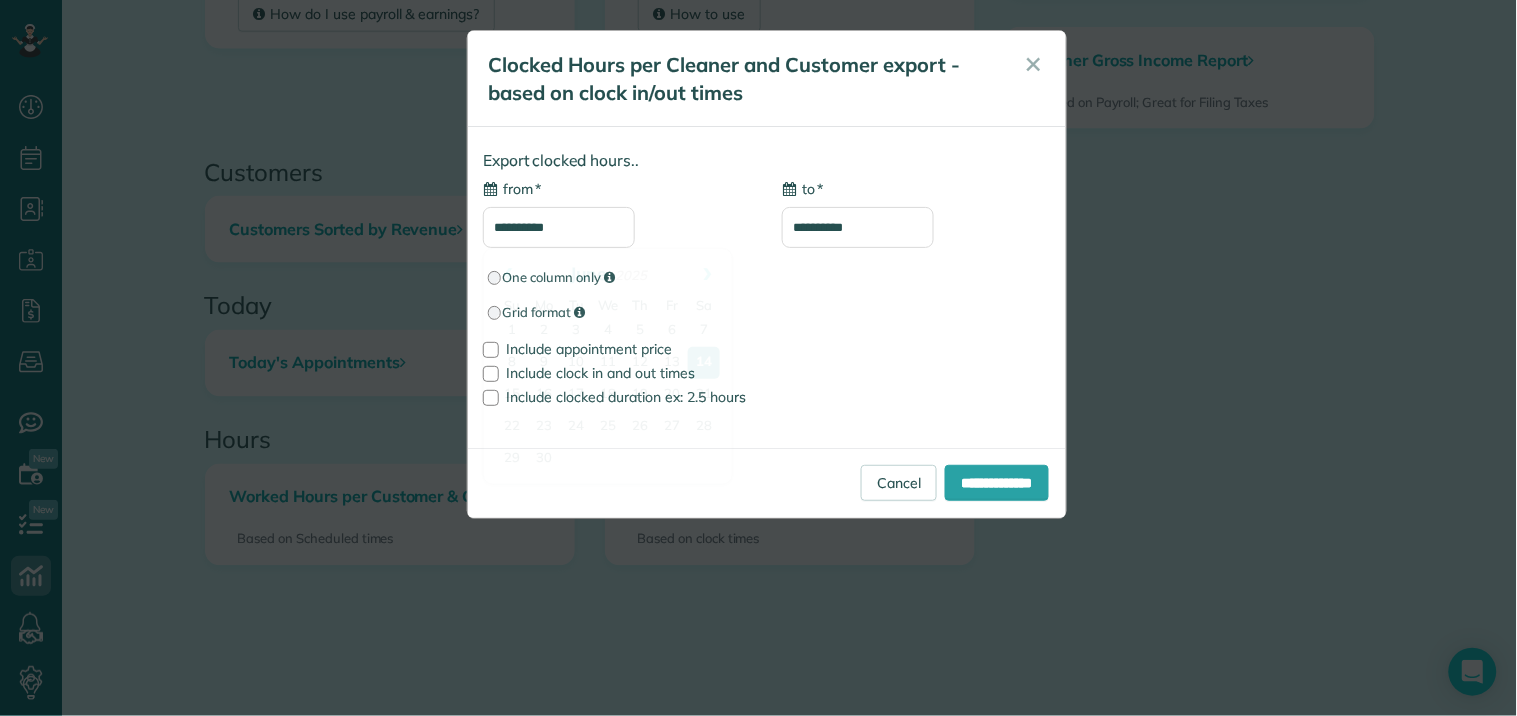 click on "**********" at bounding box center [559, 227] 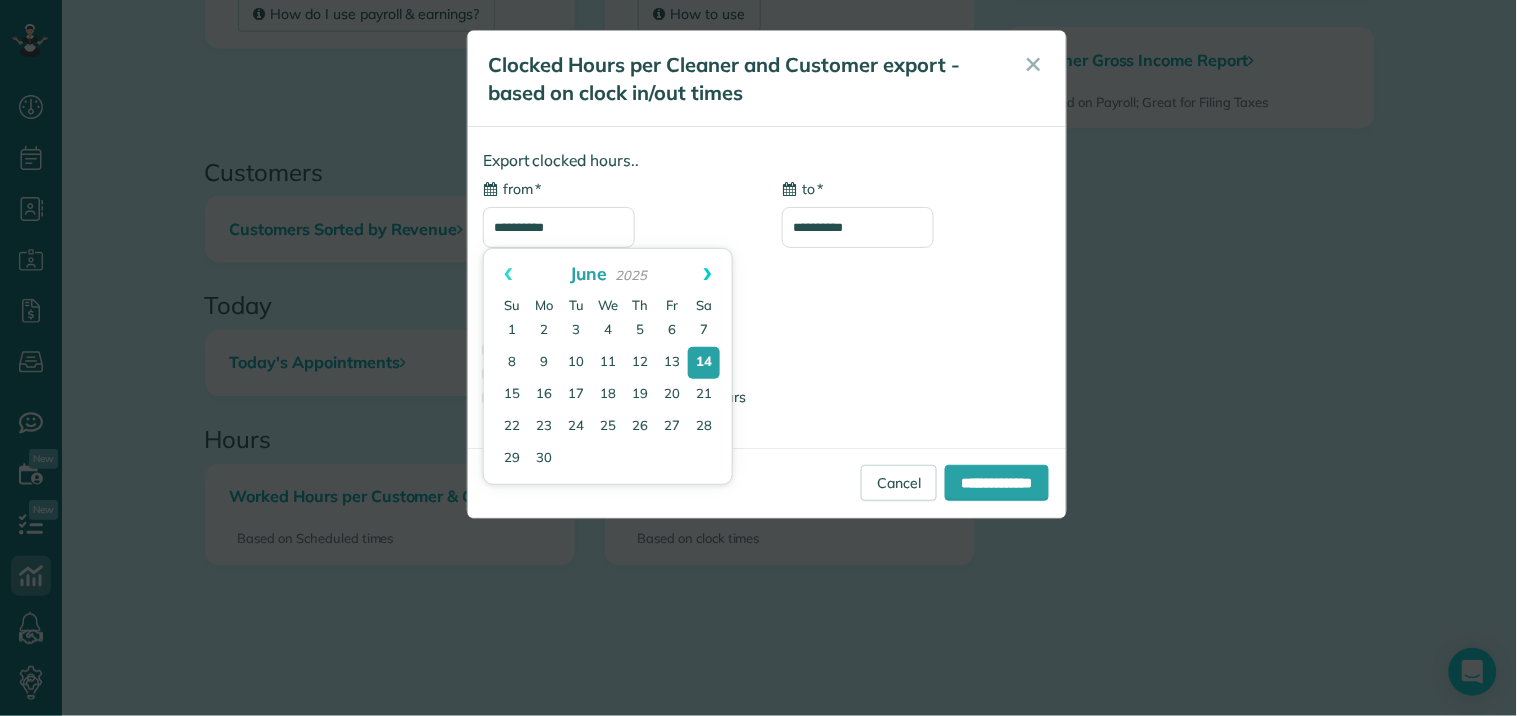 click on "Next" at bounding box center [708, 274] 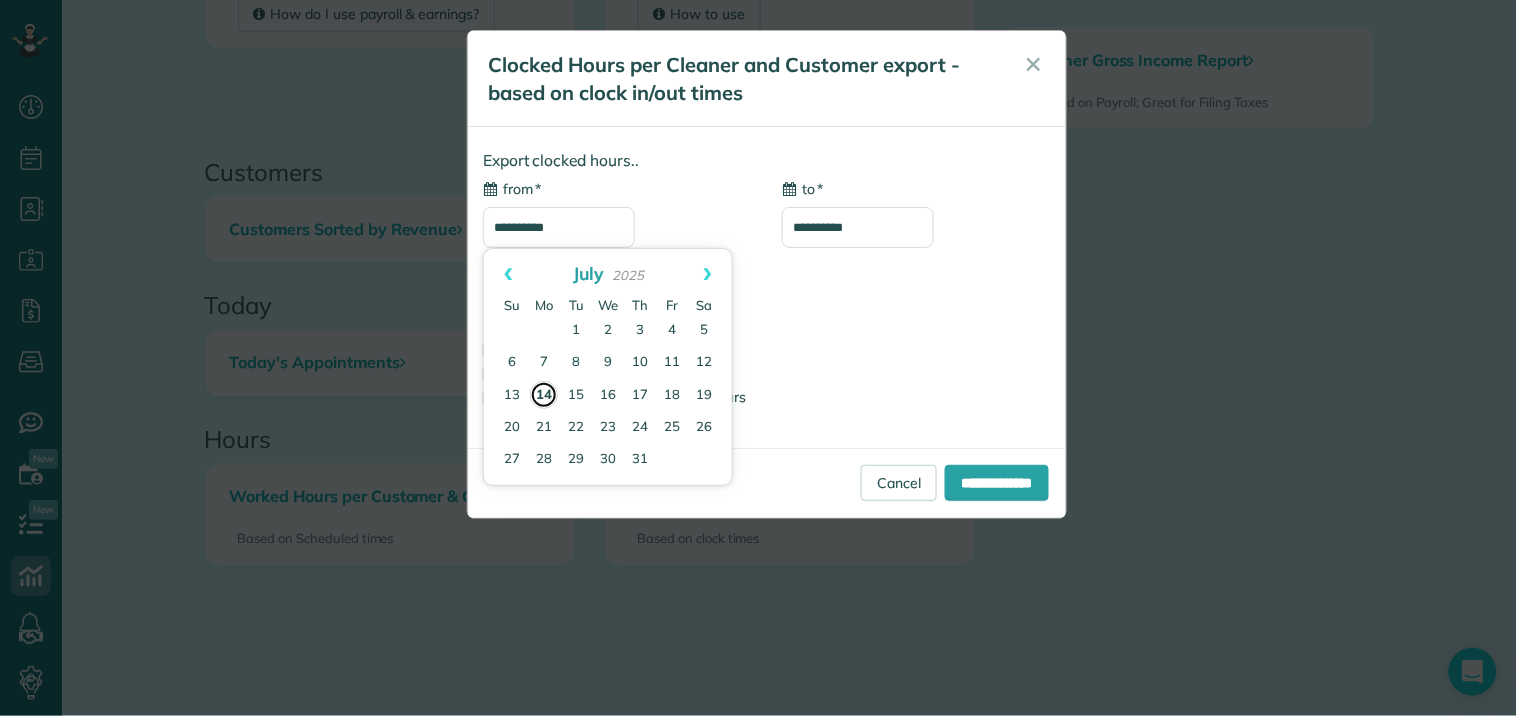 click on "14" at bounding box center (544, 395) 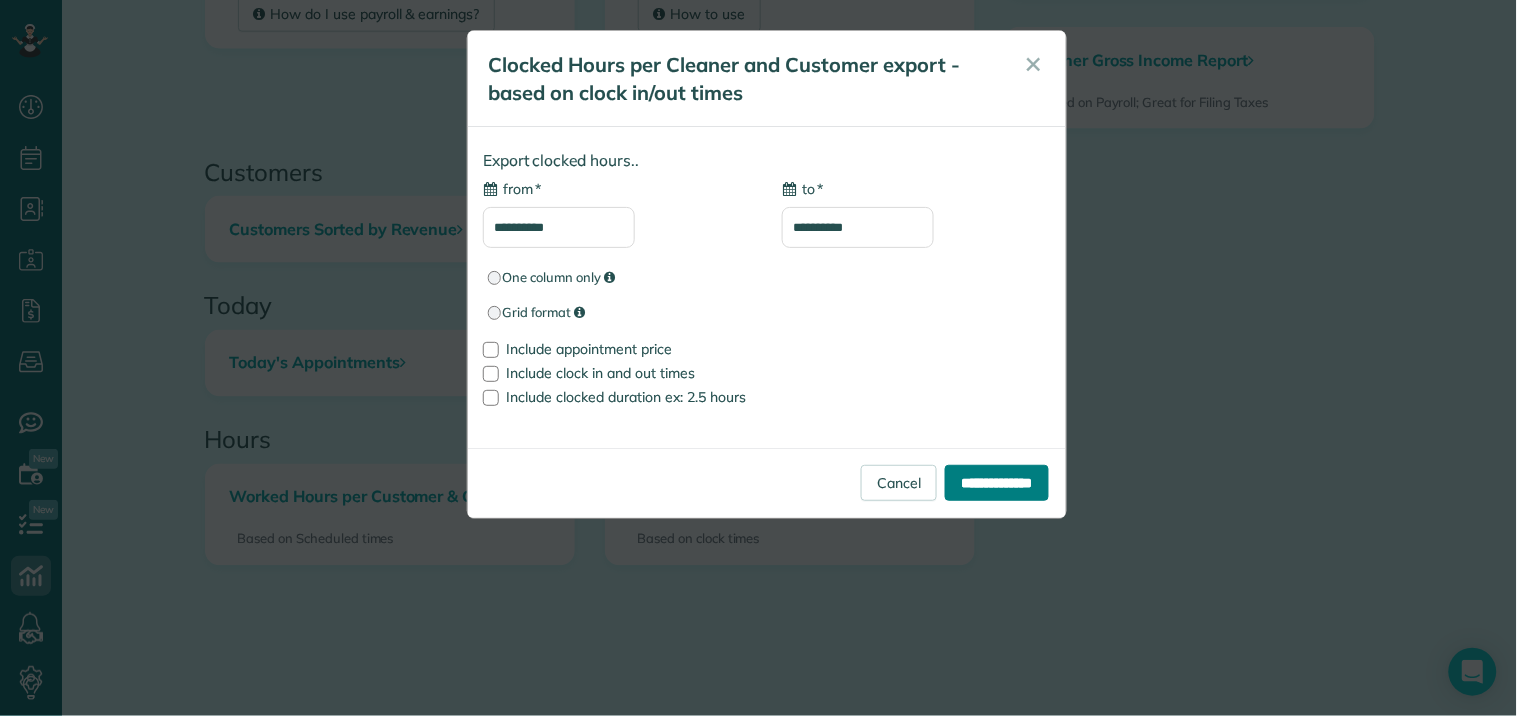 click on "**********" at bounding box center [997, 483] 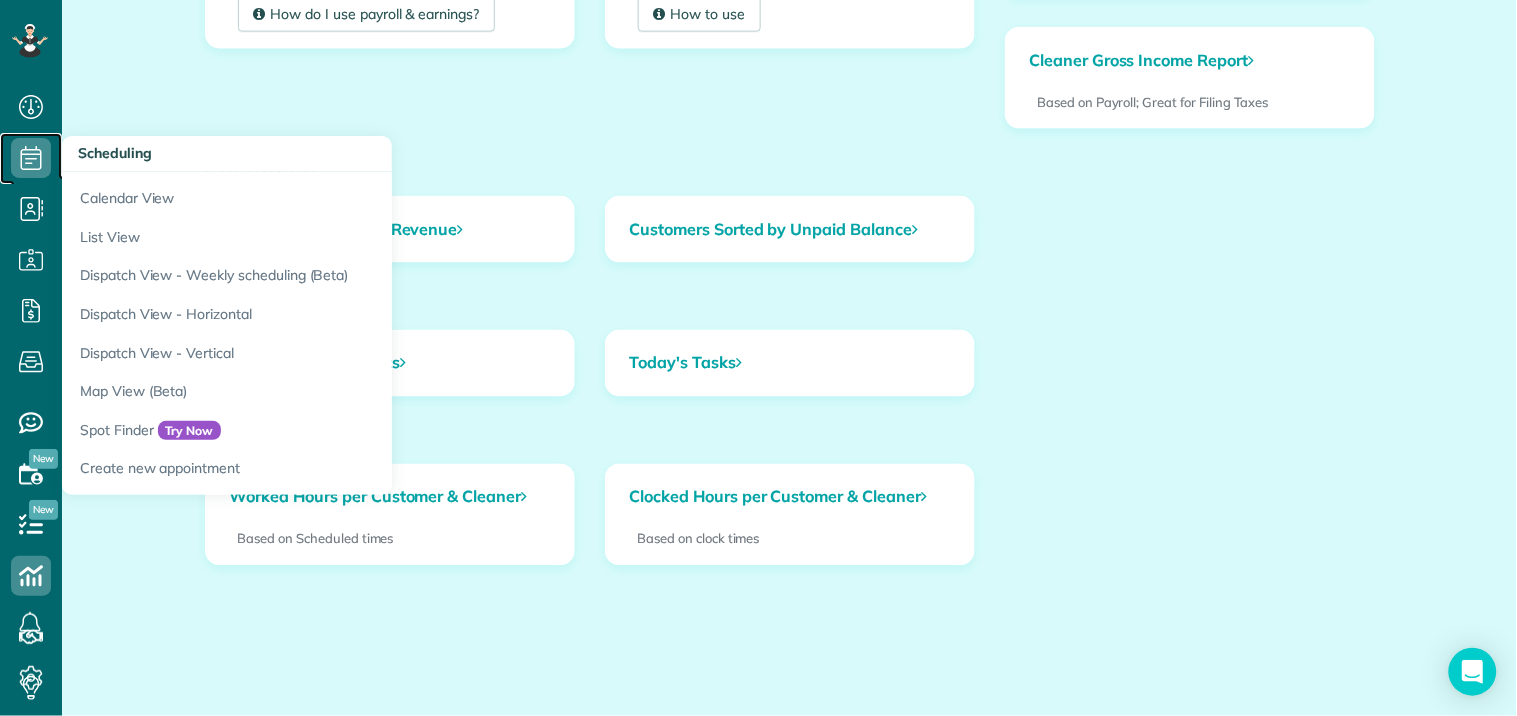 click 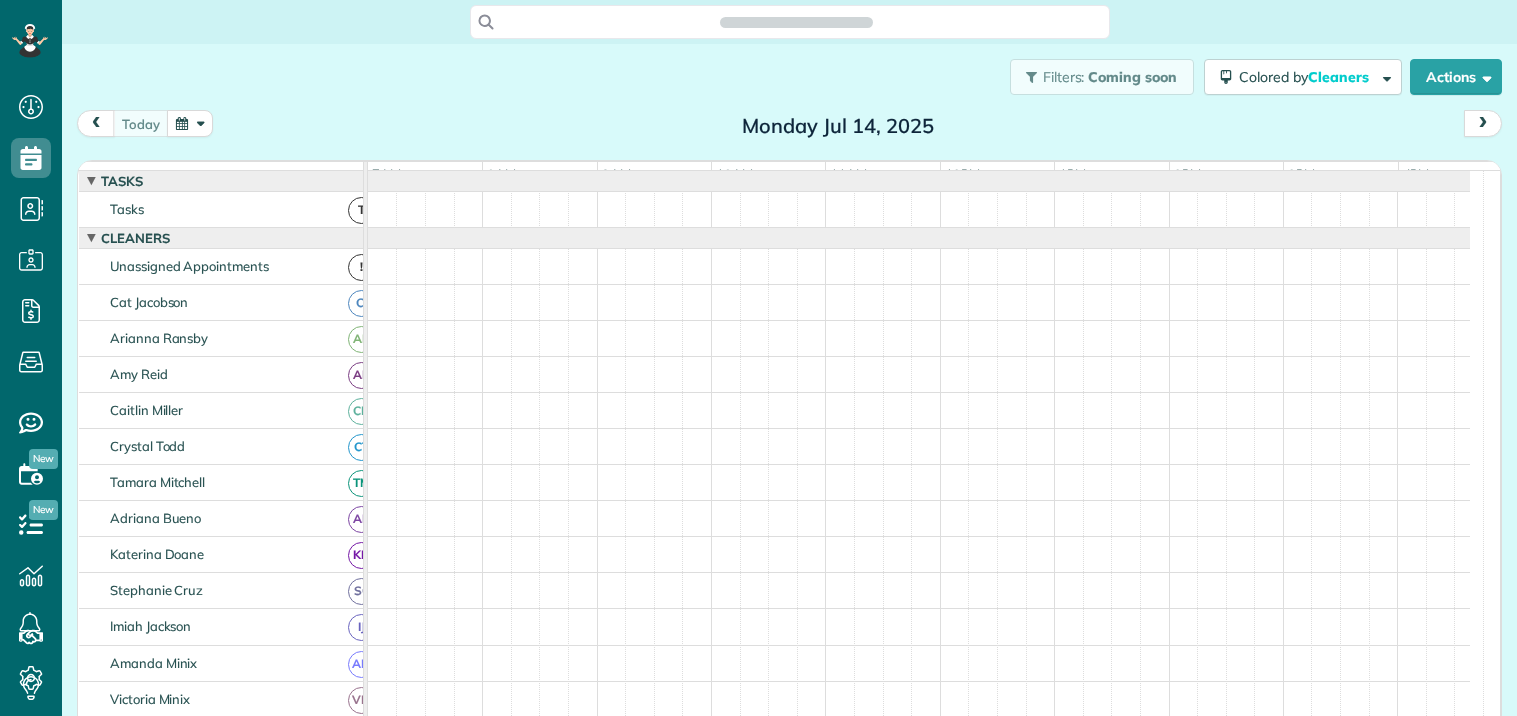 scroll, scrollTop: 0, scrollLeft: 0, axis: both 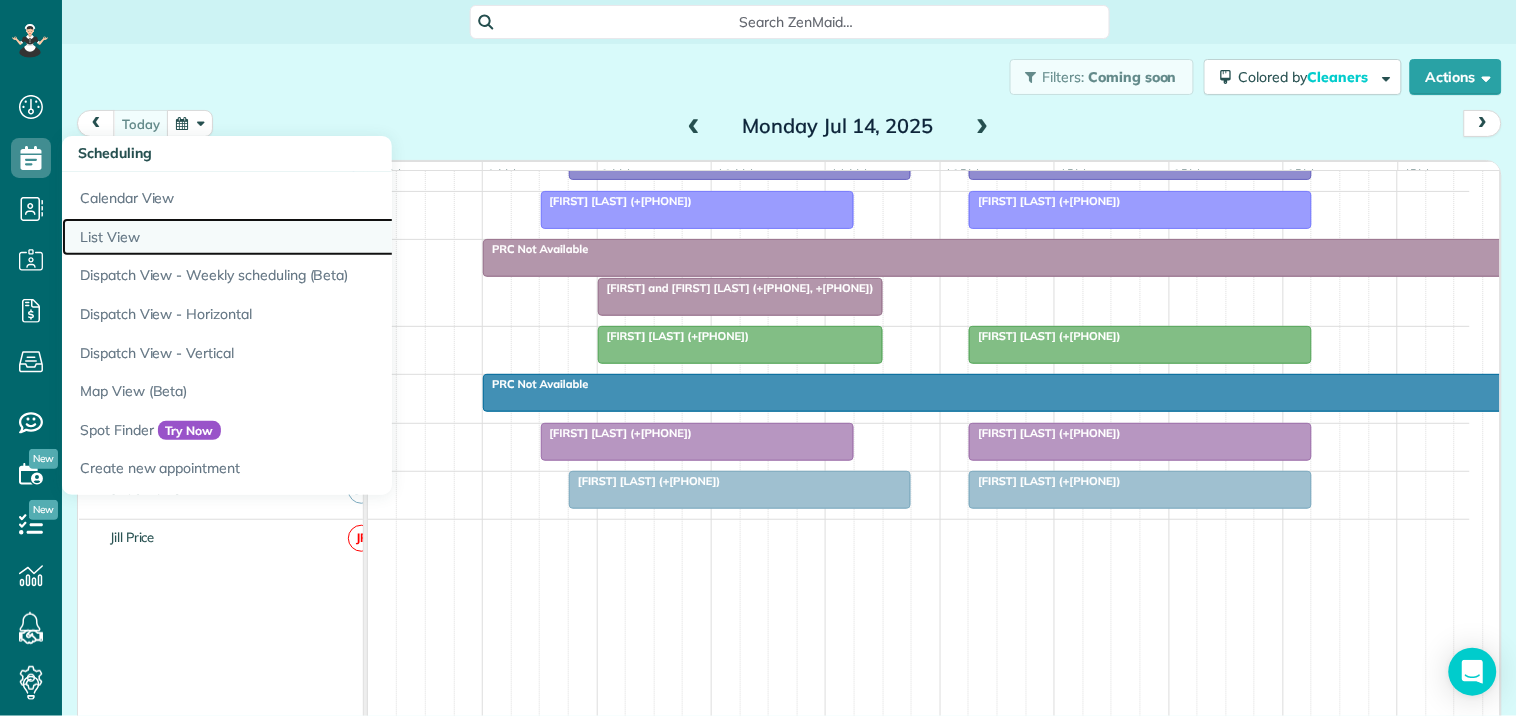 click on "List View" at bounding box center (312, 237) 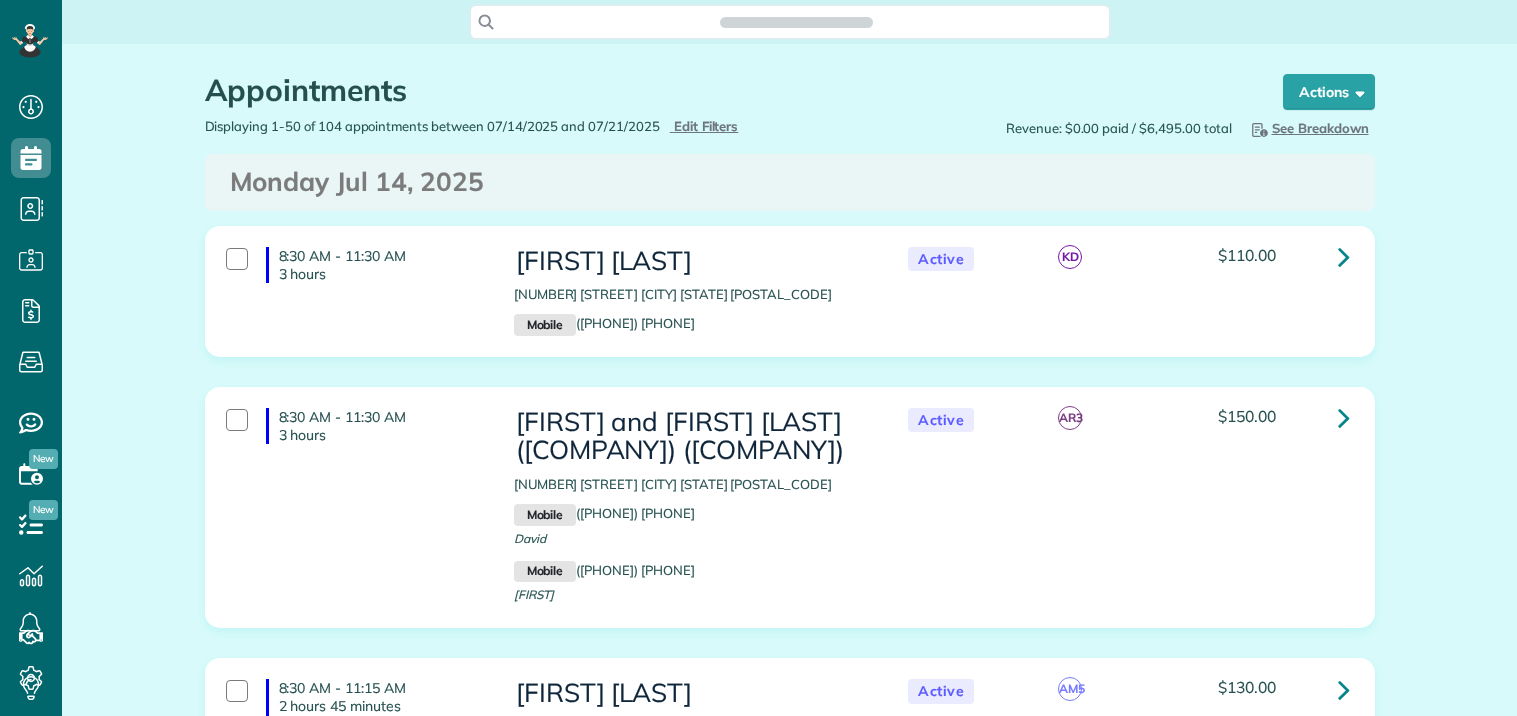 scroll, scrollTop: 0, scrollLeft: 0, axis: both 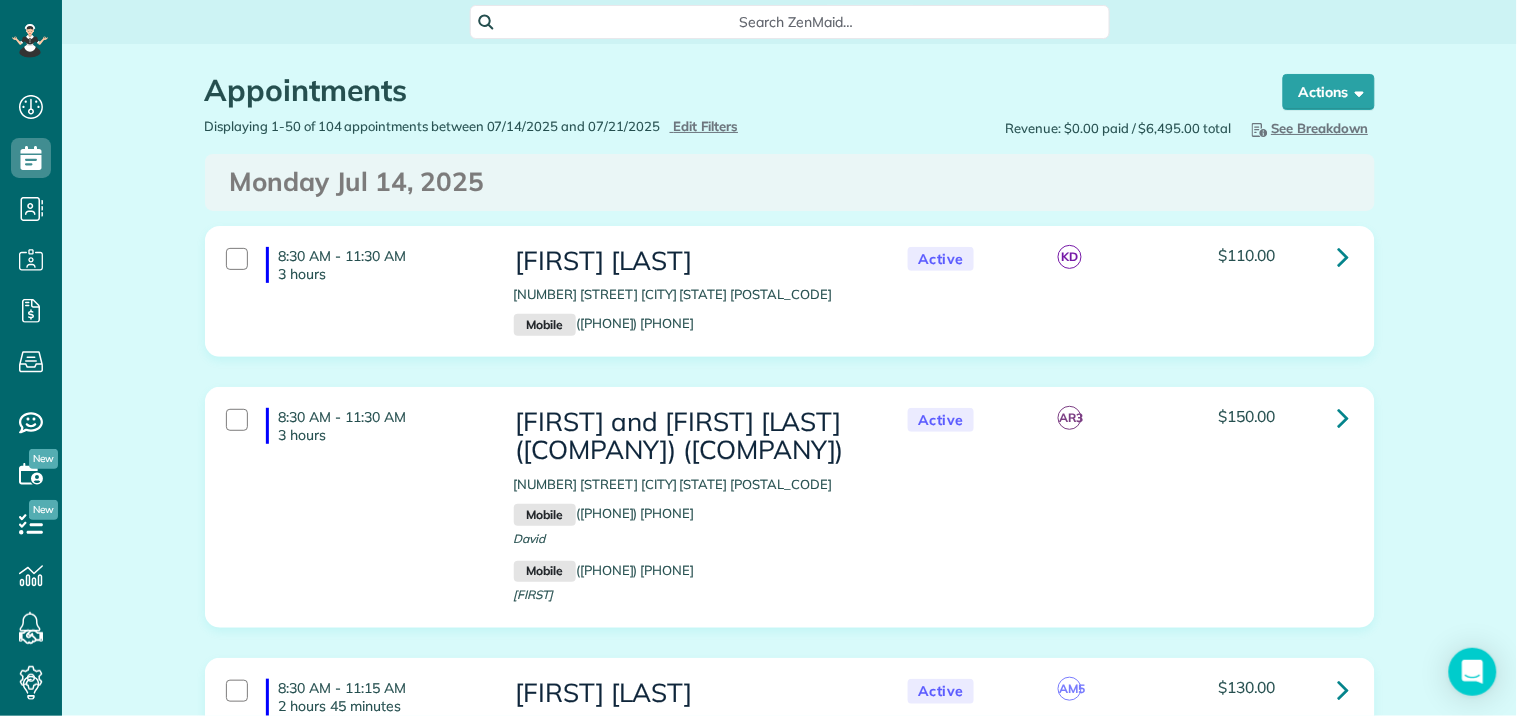 click on "See Breakdown" at bounding box center [1308, 128] 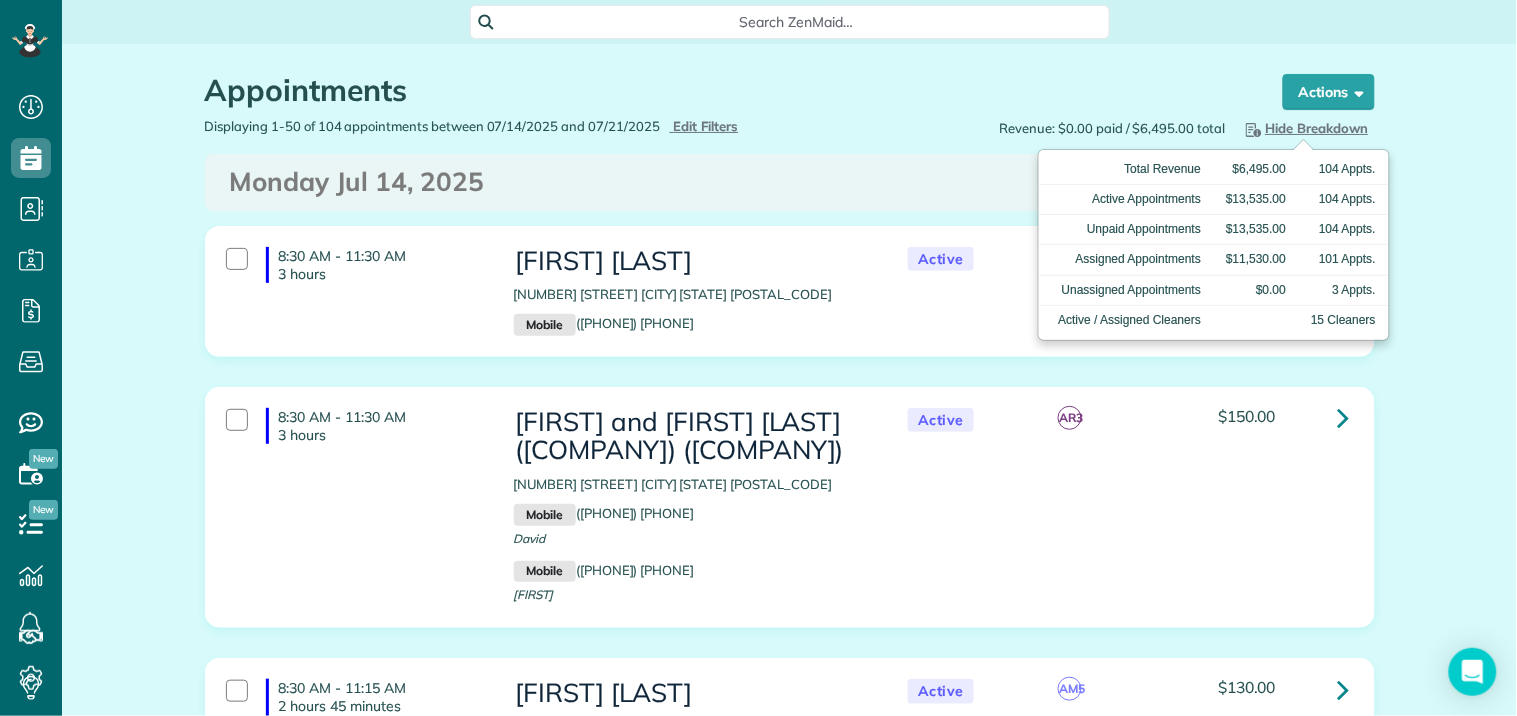 click on "Appointments" at bounding box center [725, 90] 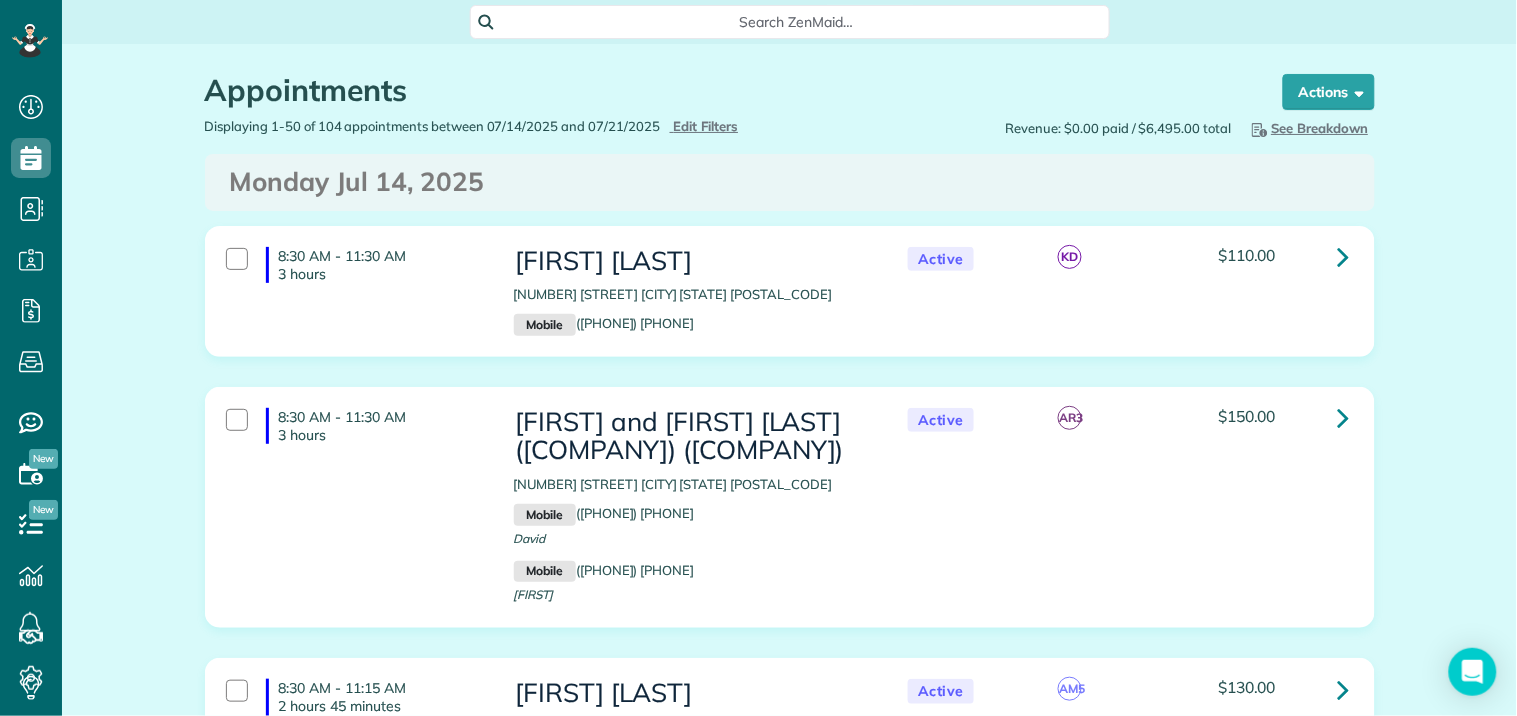 click on "Revenue: $0.00 paid / $6,495.00 total
Hide Breakdown
See Breakdown
Total Revenue
$6,495.00
104 Appts.
Active Appointments
$13,535.00
104 Appts.
Unpaid Appointments
$13,535.00
104 Appts.
Assigned Appointments
$11,530.00
101 Appts.
Unassigned Appointments
$0.00
3 Appts.
Active / Assigned Cleaners
15 Cleaners" at bounding box center [1090, 128] 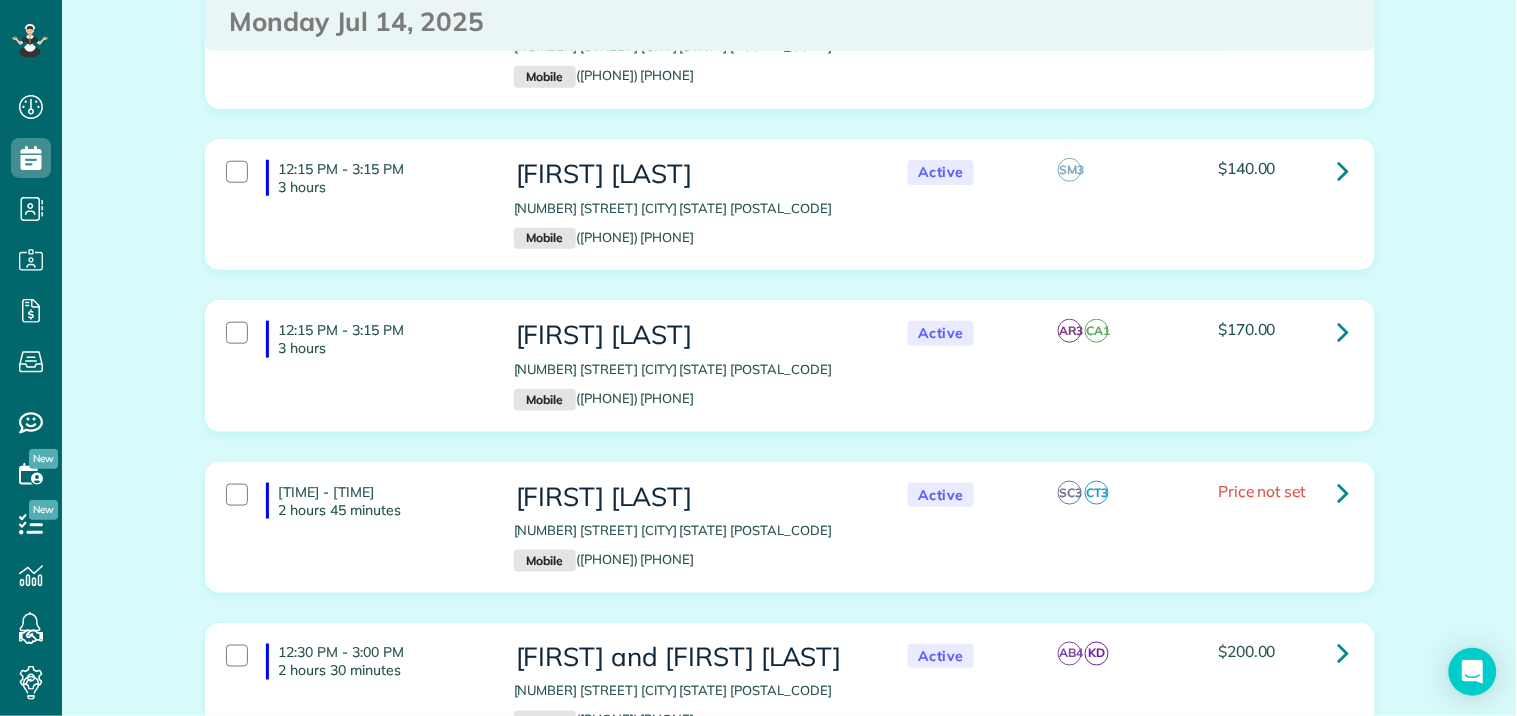 scroll, scrollTop: 2333, scrollLeft: 0, axis: vertical 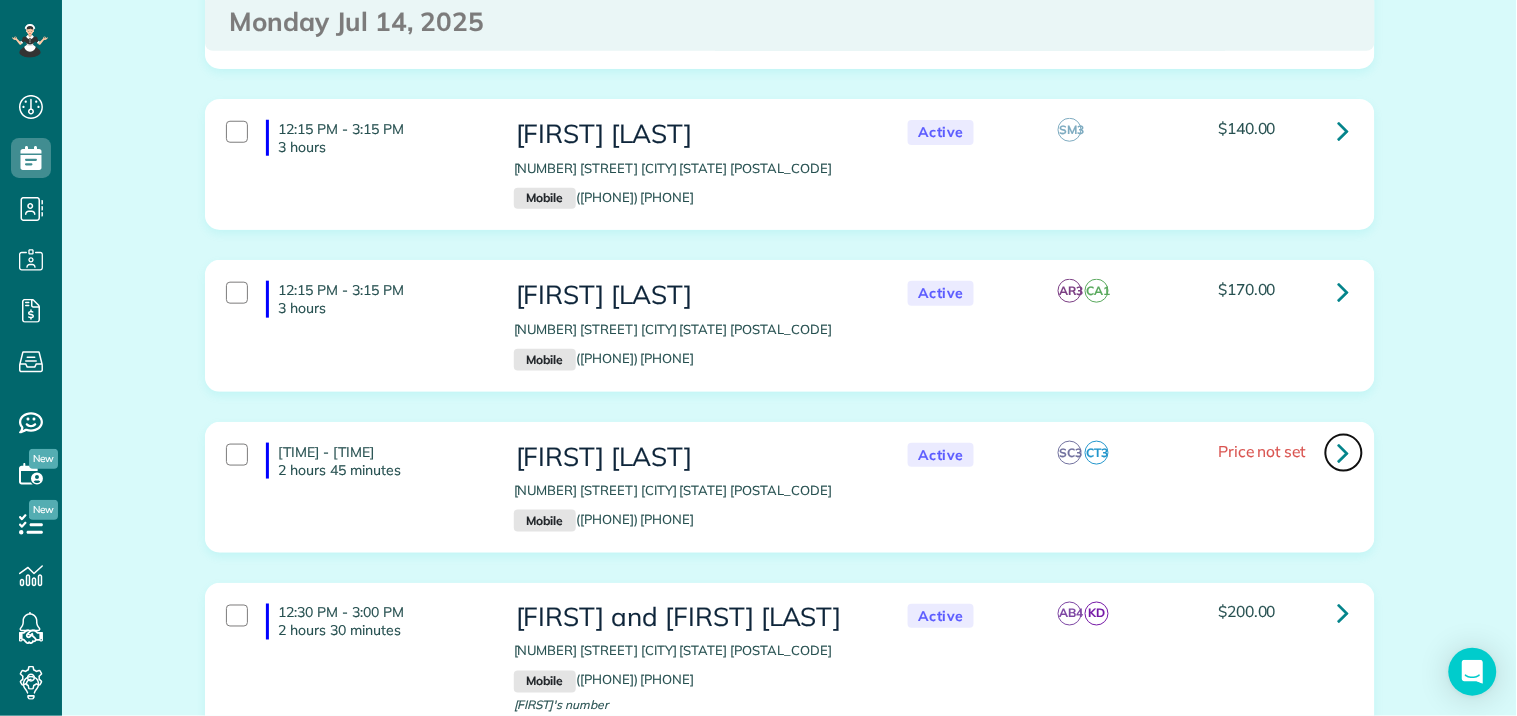 click at bounding box center [1344, 452] 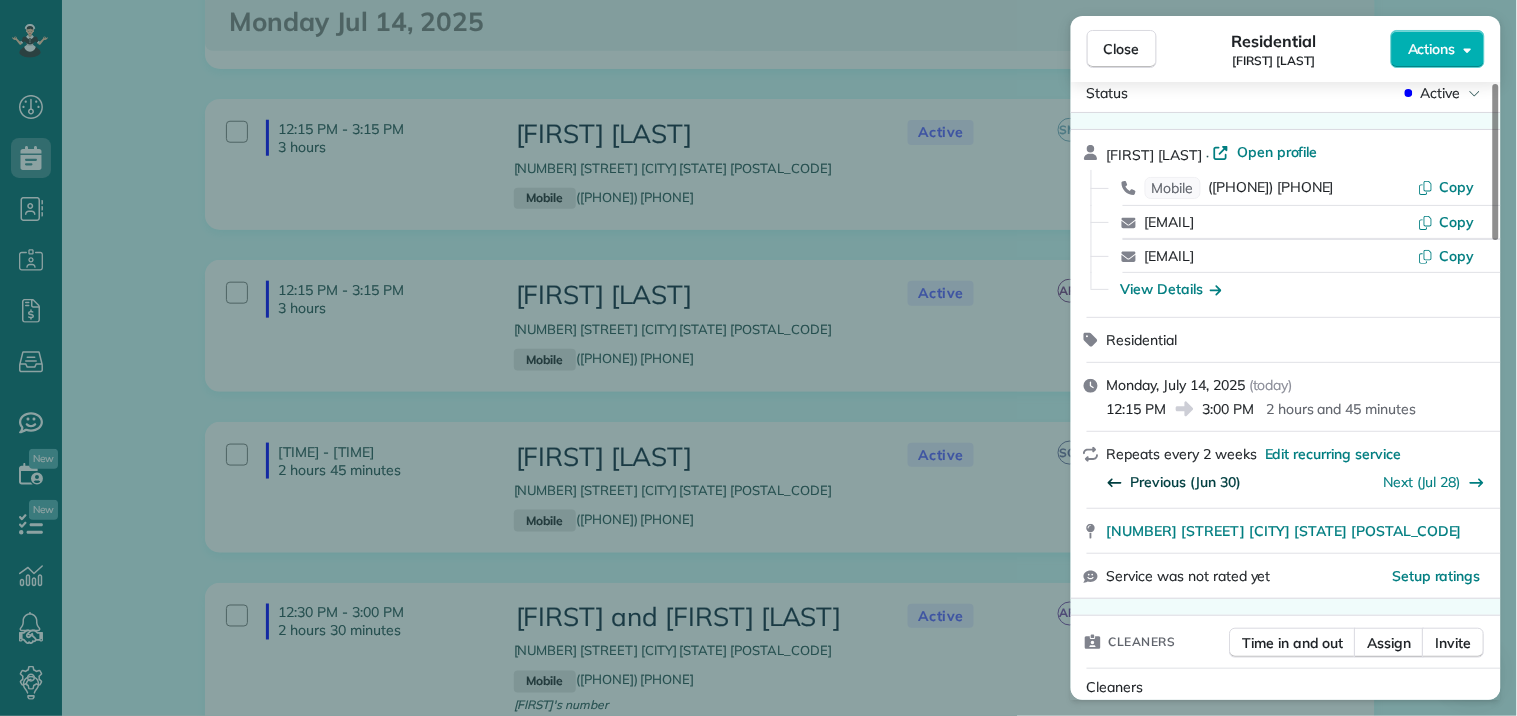 scroll, scrollTop: 0, scrollLeft: 0, axis: both 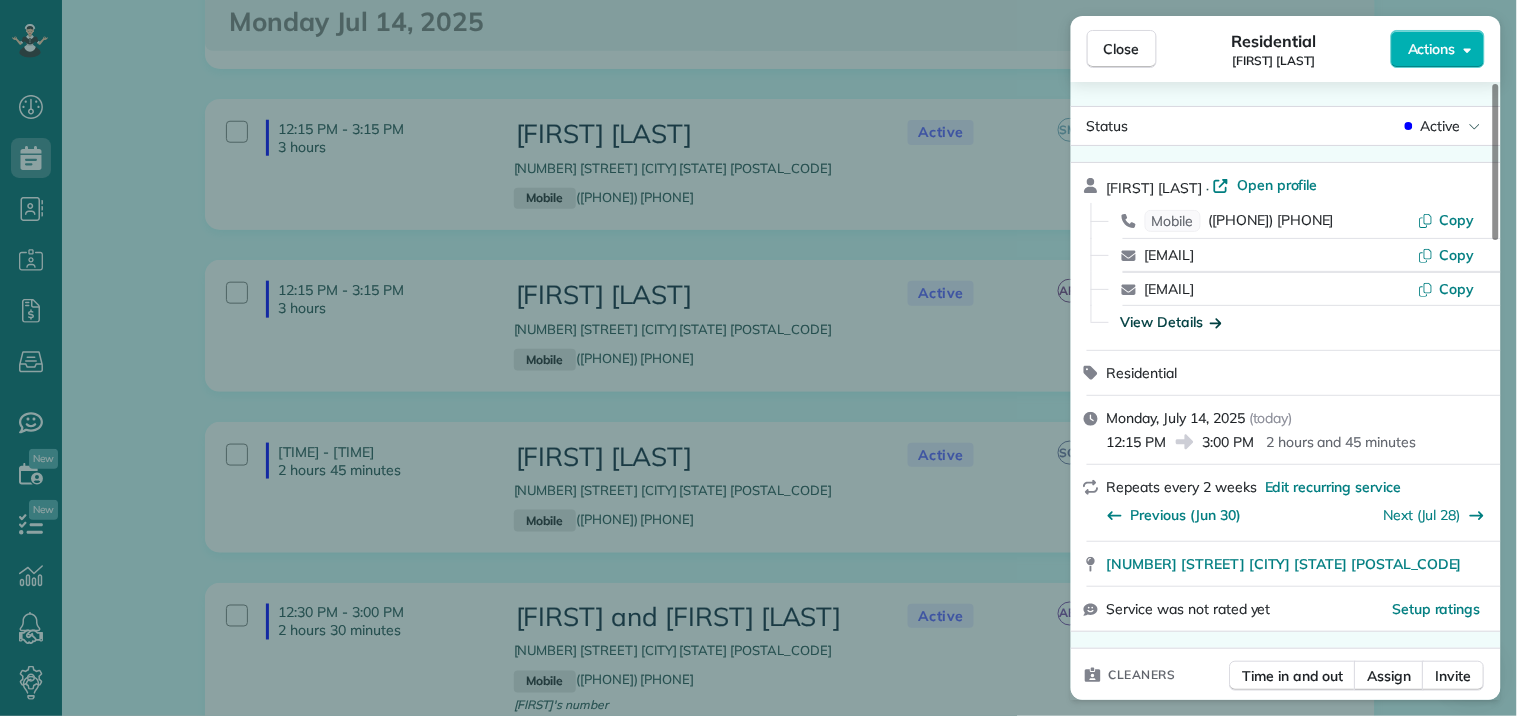 click on "View Details" at bounding box center (1171, 322) 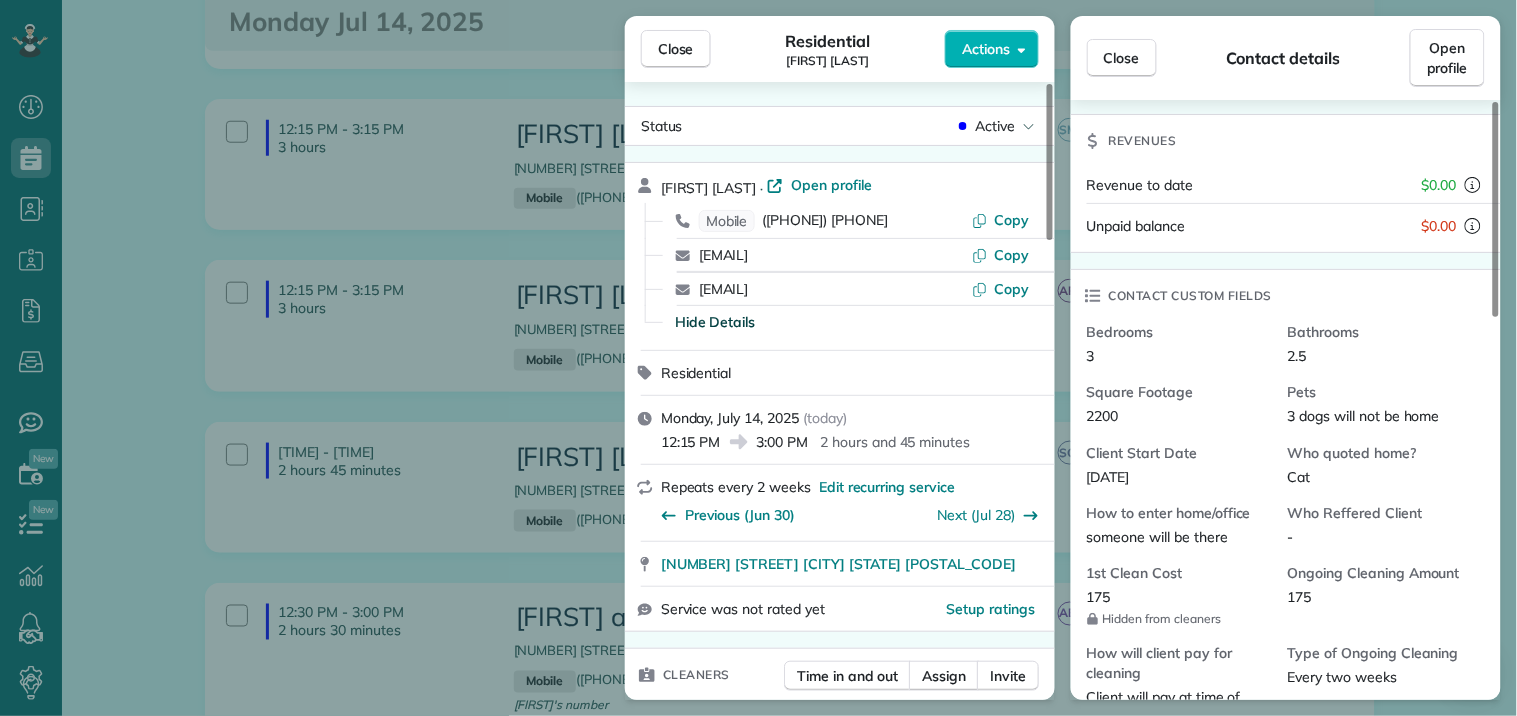 scroll, scrollTop: 555, scrollLeft: 0, axis: vertical 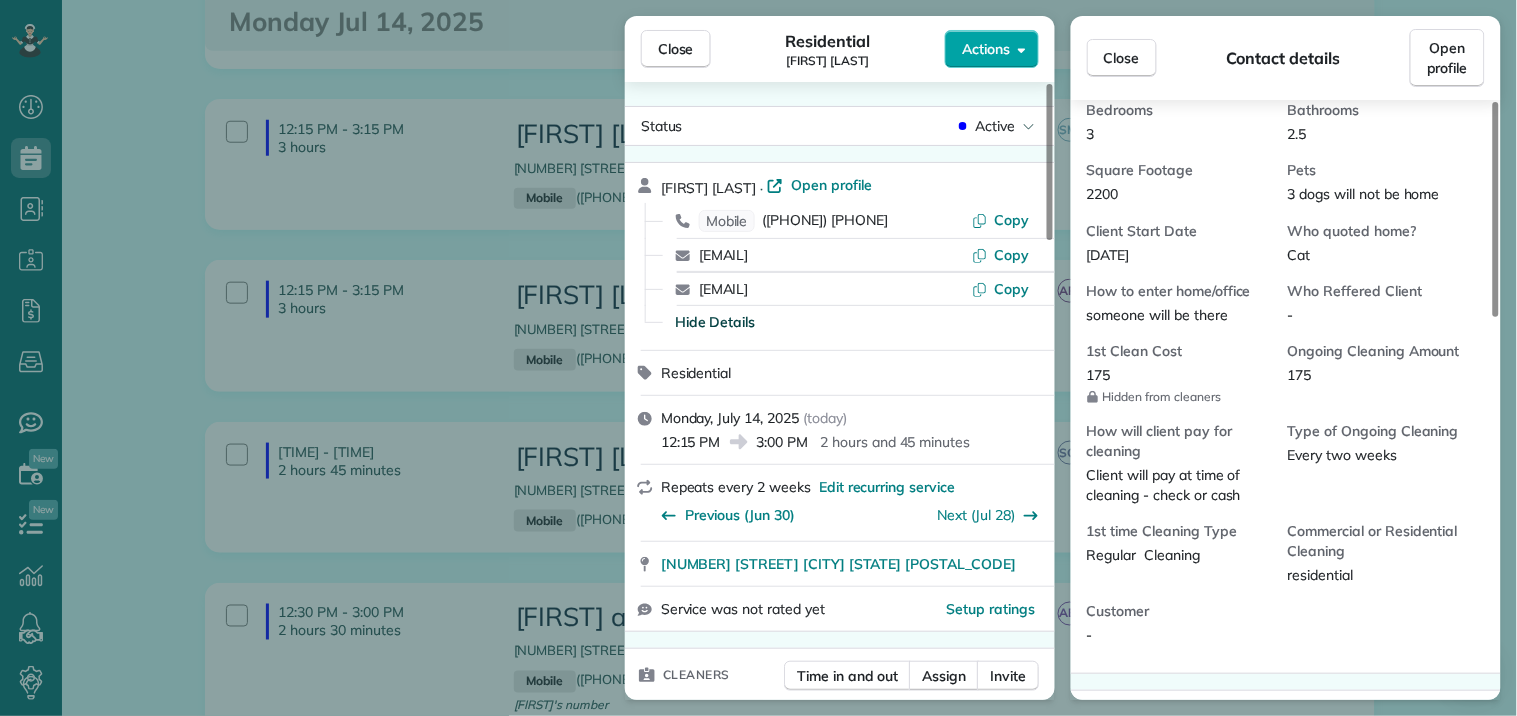 click on "Actions" at bounding box center [986, 49] 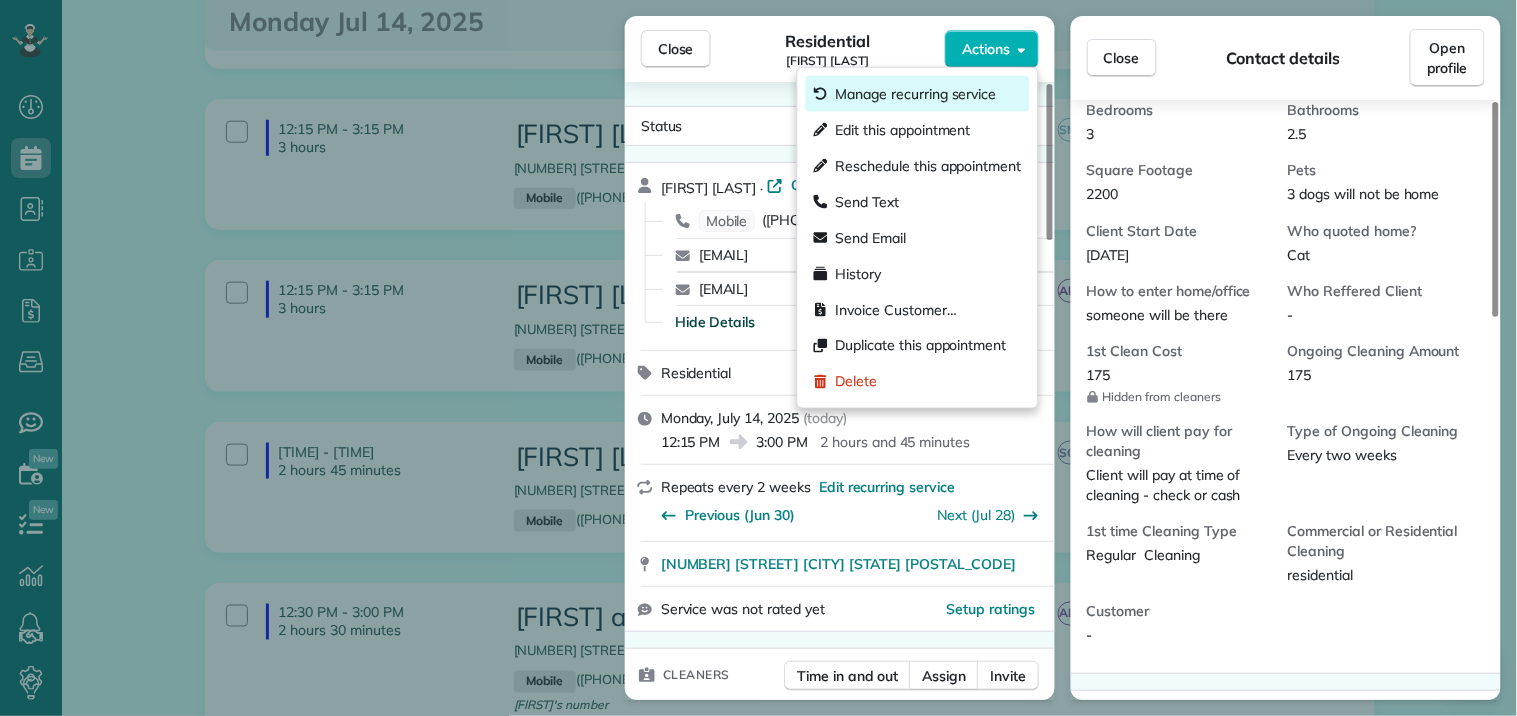 click on "Manage recurring service" at bounding box center [916, 94] 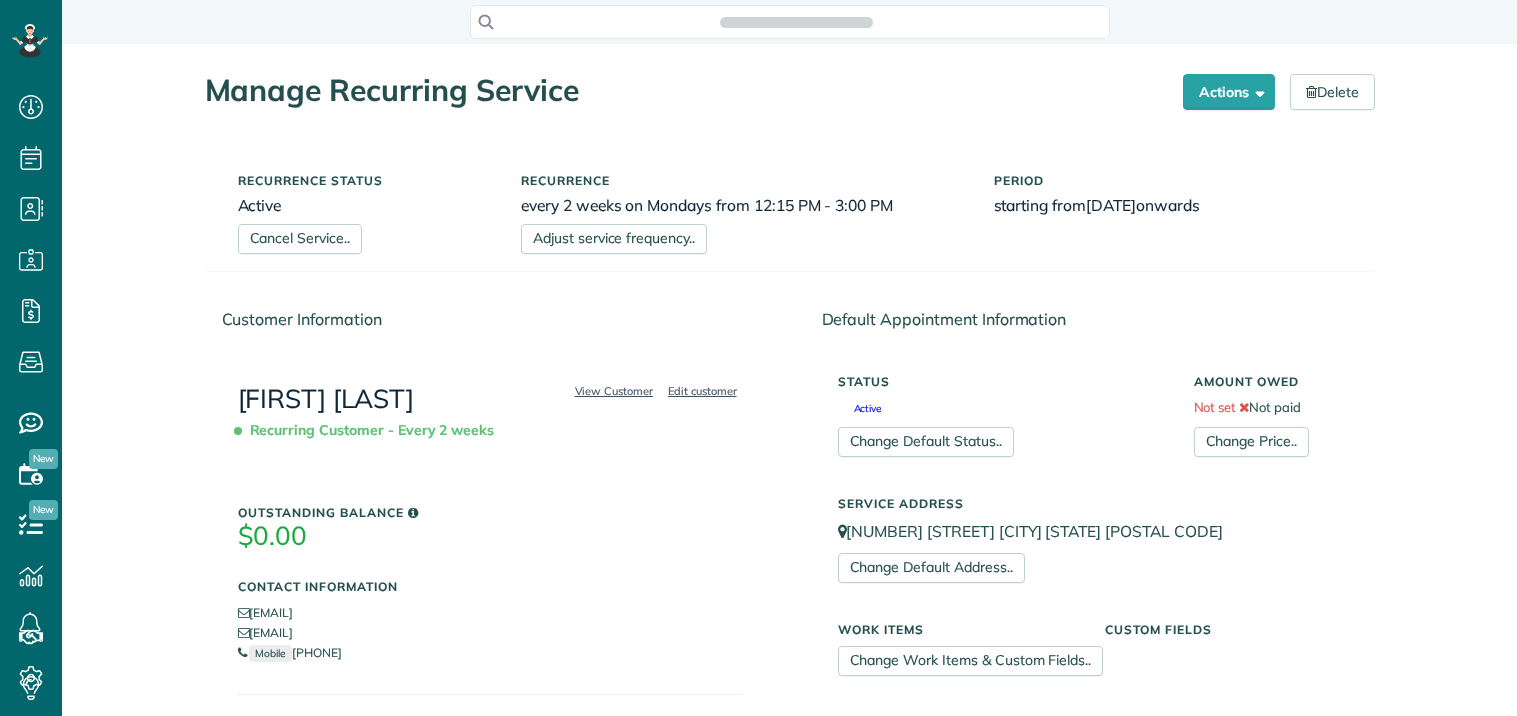 scroll, scrollTop: 0, scrollLeft: 0, axis: both 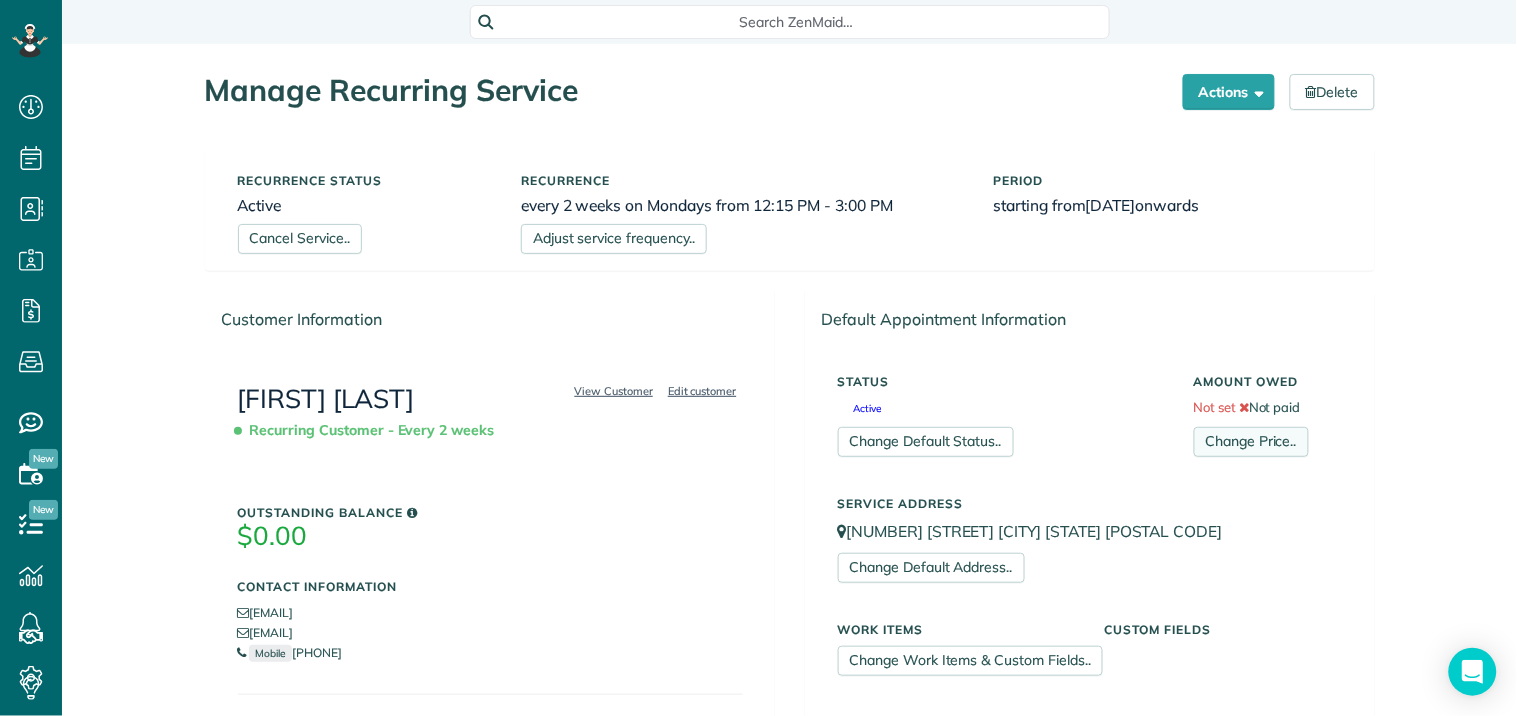 click on "Change Price.." at bounding box center (1251, 442) 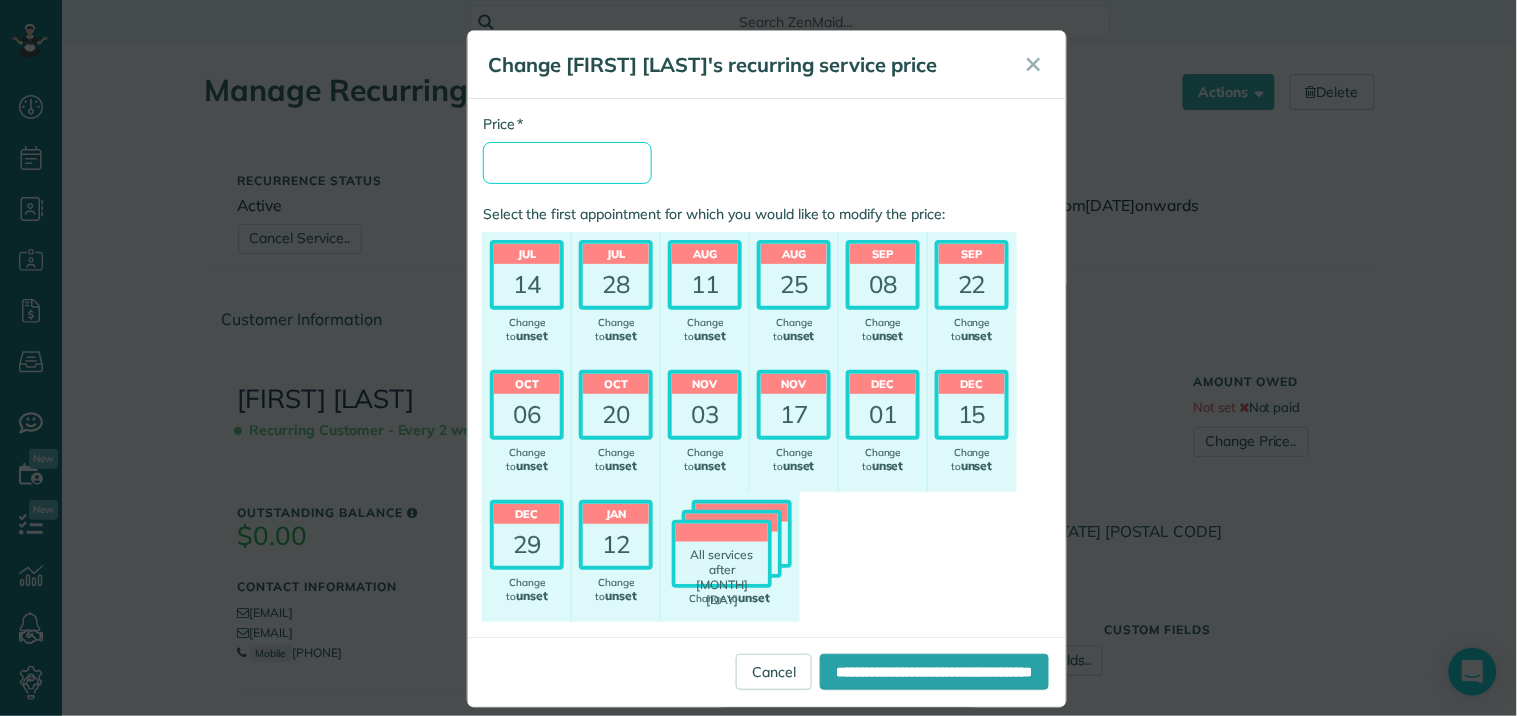click on "*  Price" at bounding box center (567, 163) 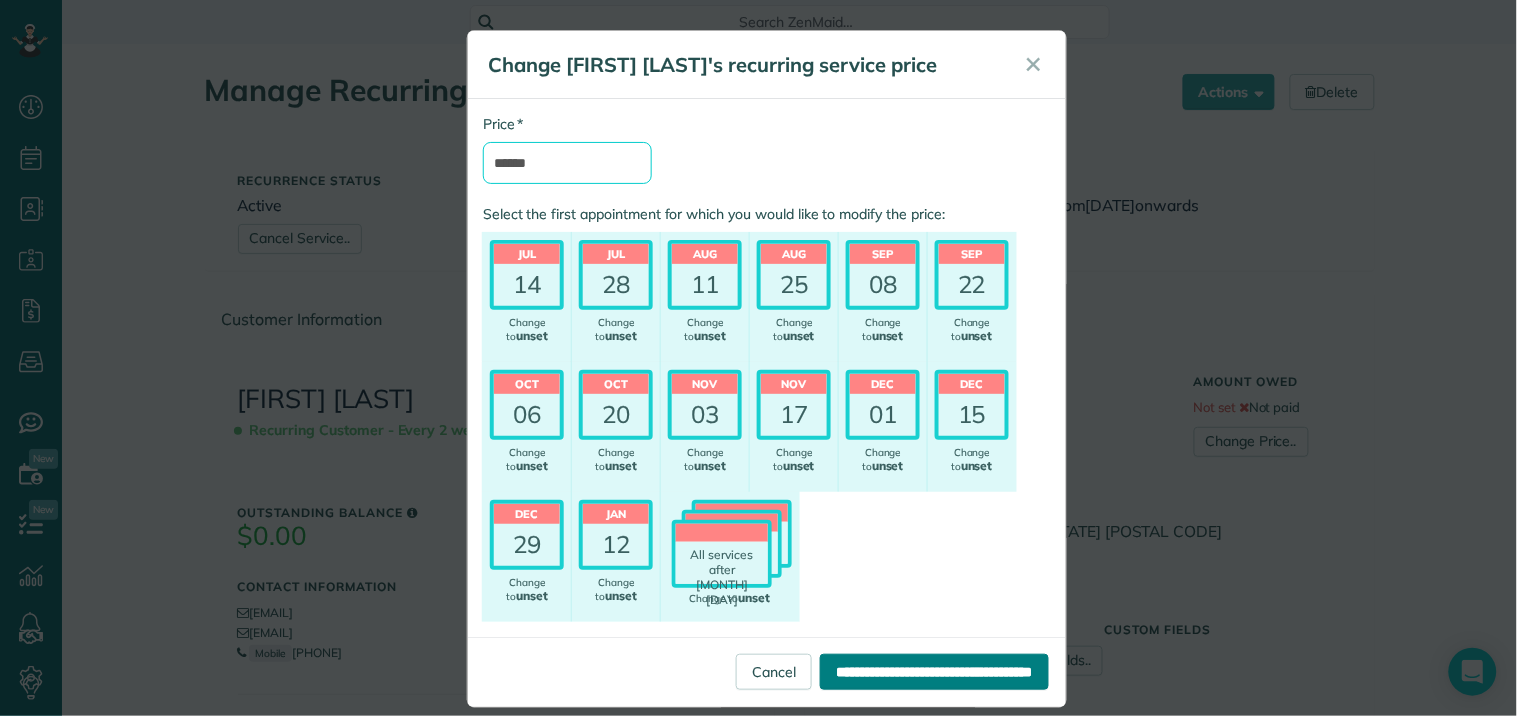 type on "******" 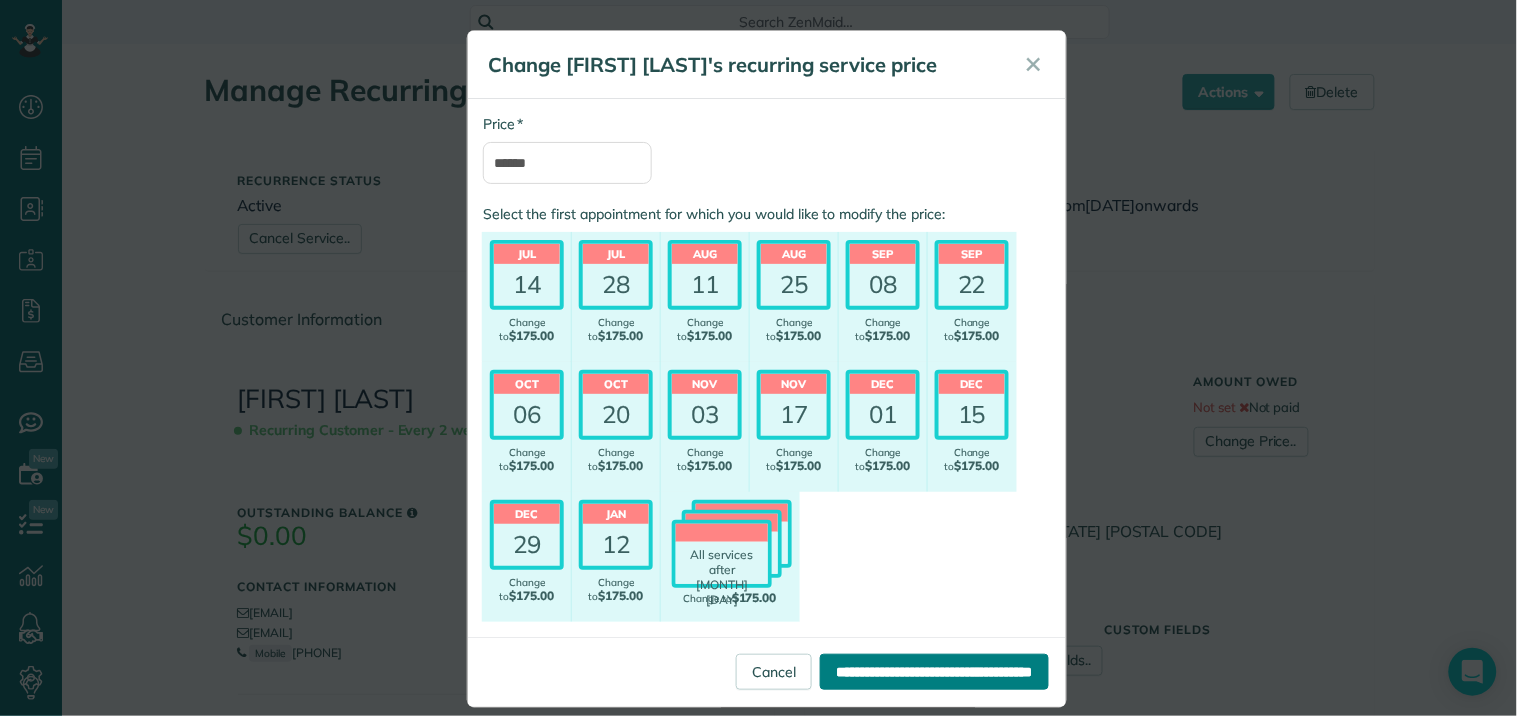 click on "**********" at bounding box center [934, 672] 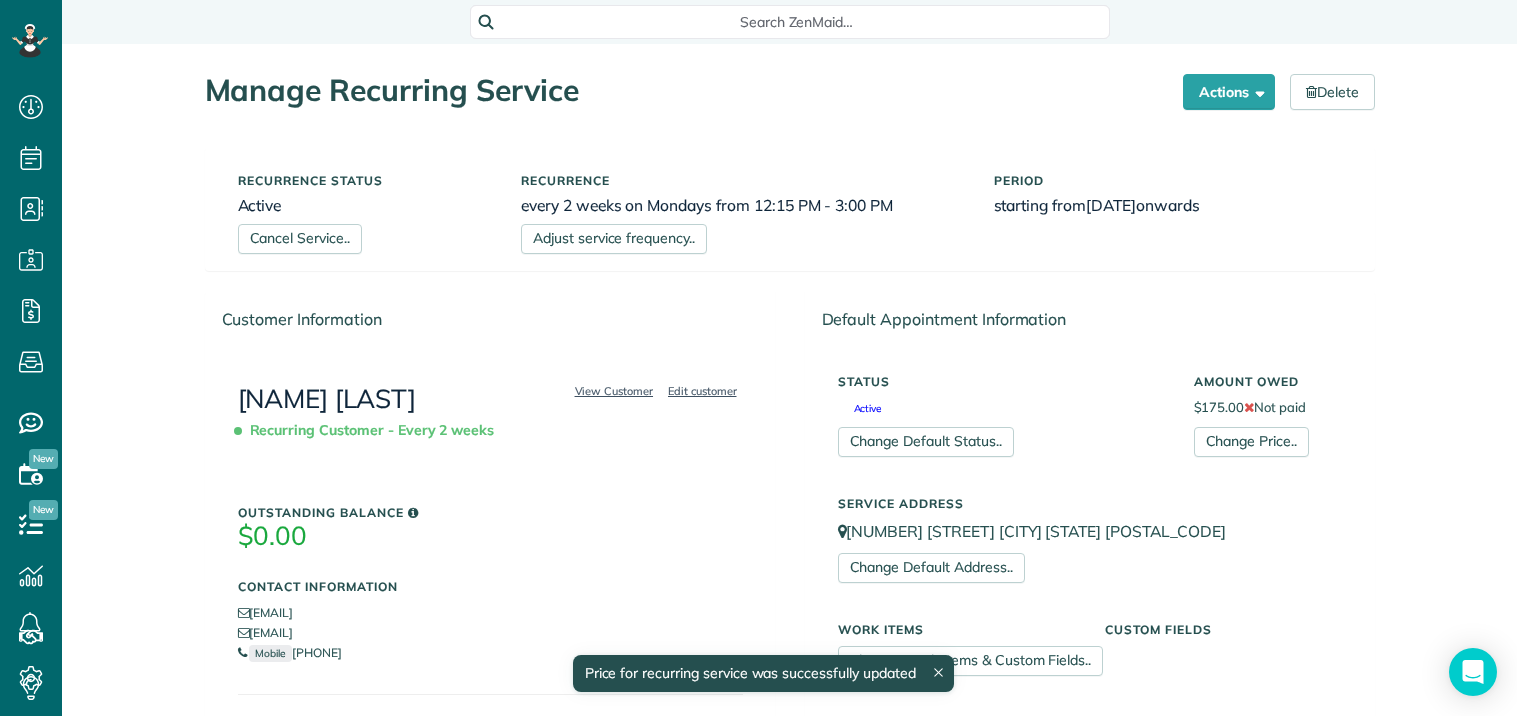 scroll, scrollTop: 0, scrollLeft: 0, axis: both 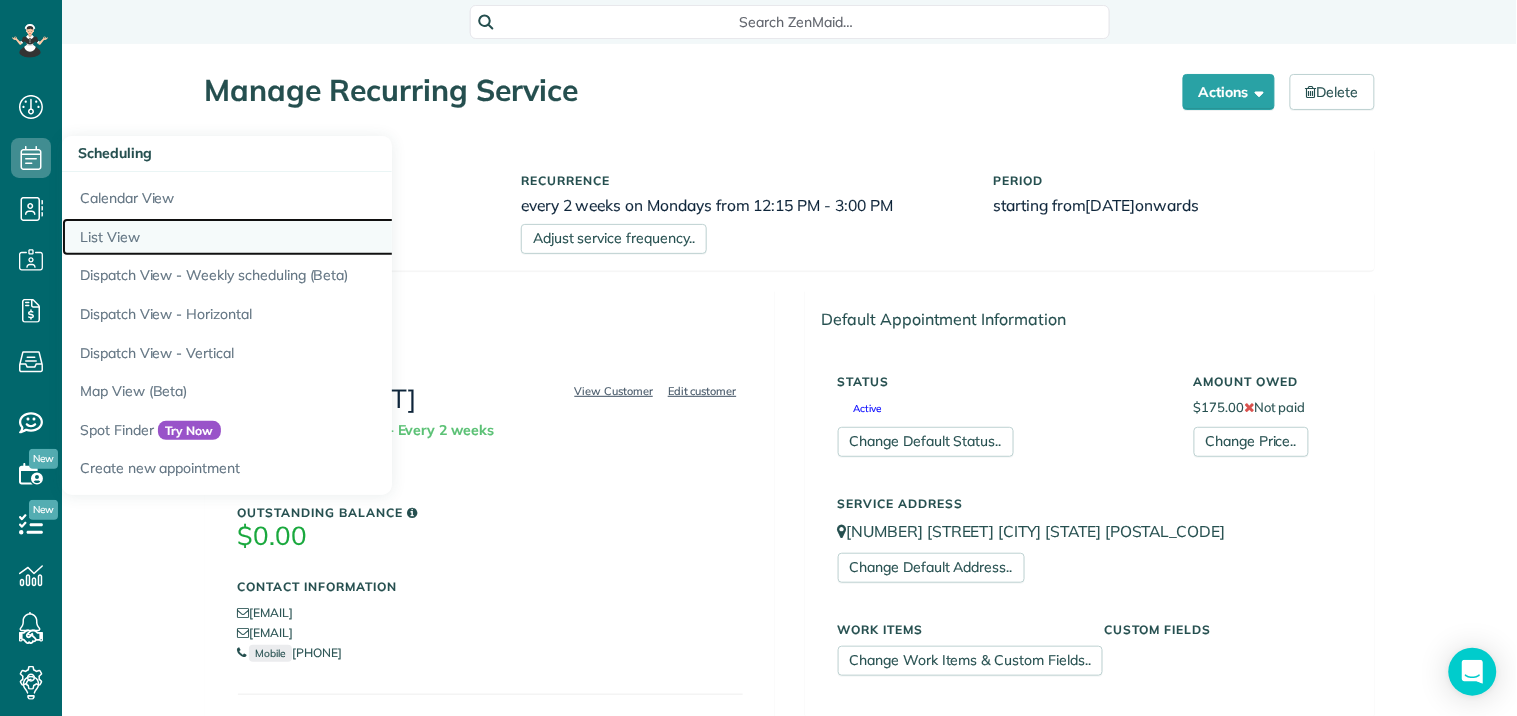 click on "List View" at bounding box center [312, 237] 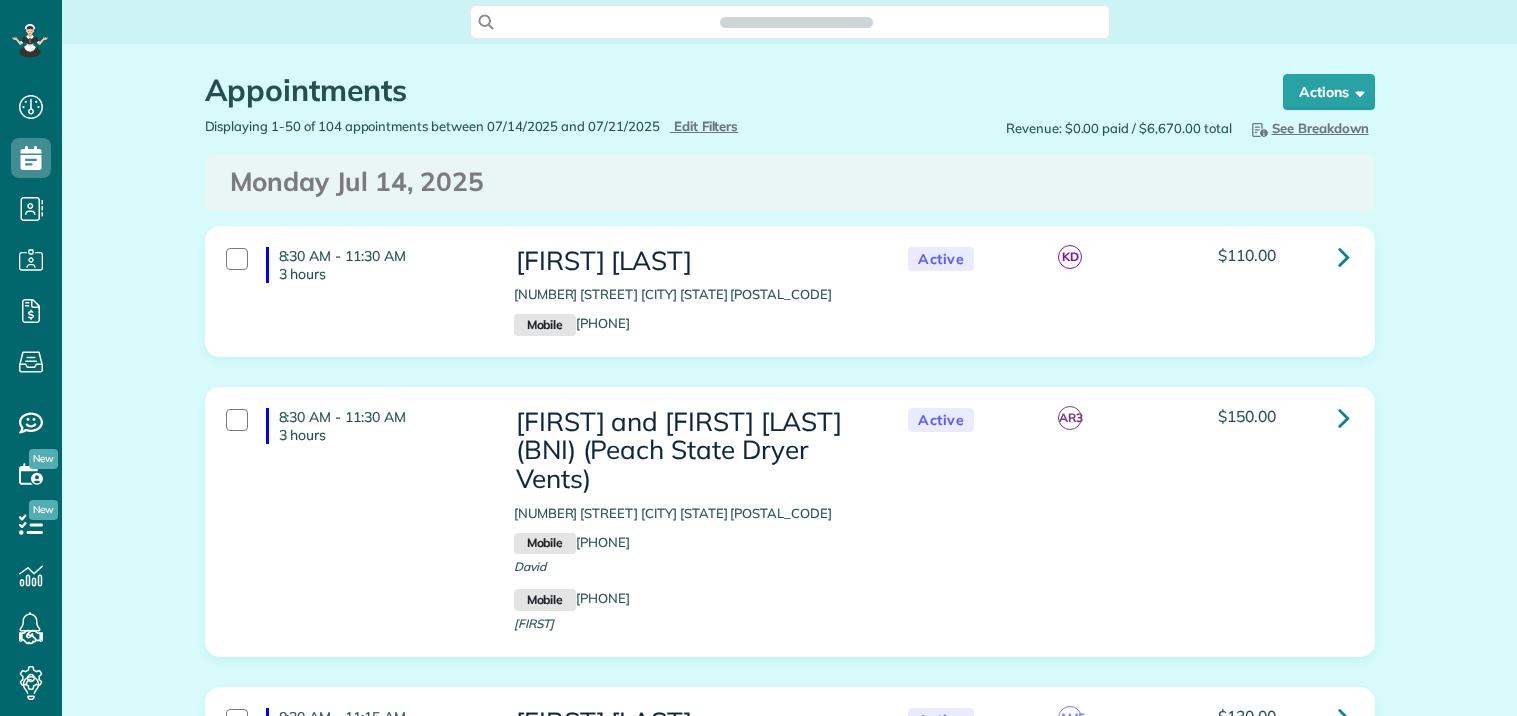 scroll, scrollTop: 0, scrollLeft: 0, axis: both 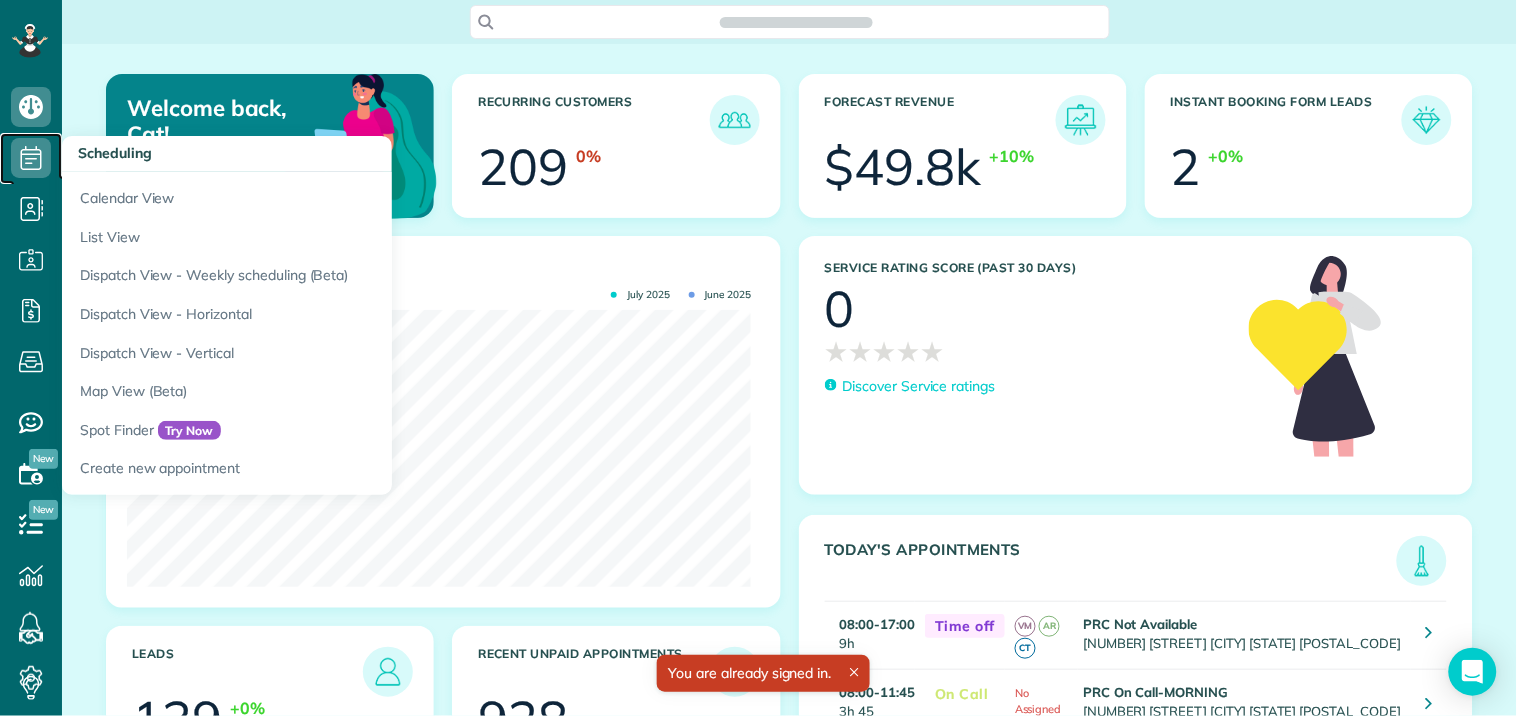 click 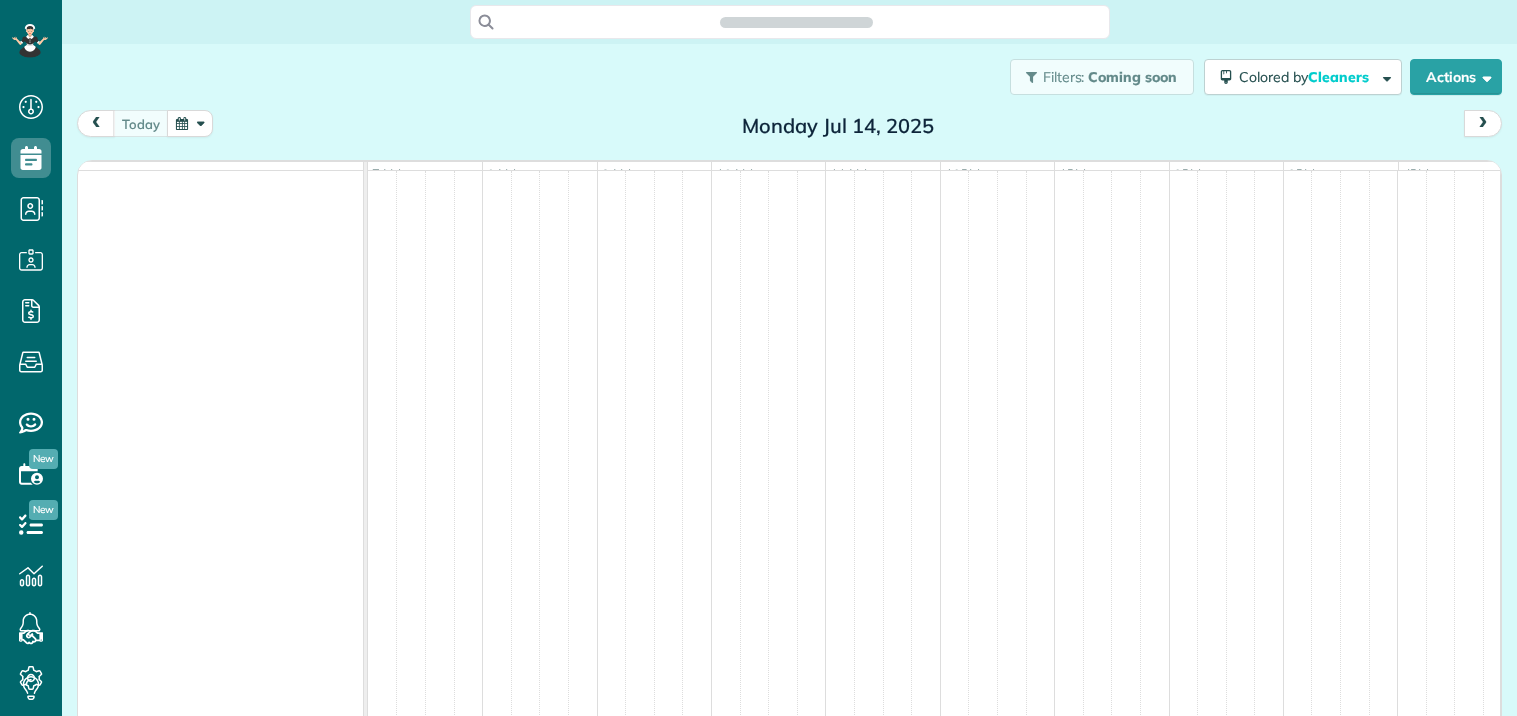 scroll, scrollTop: 0, scrollLeft: 0, axis: both 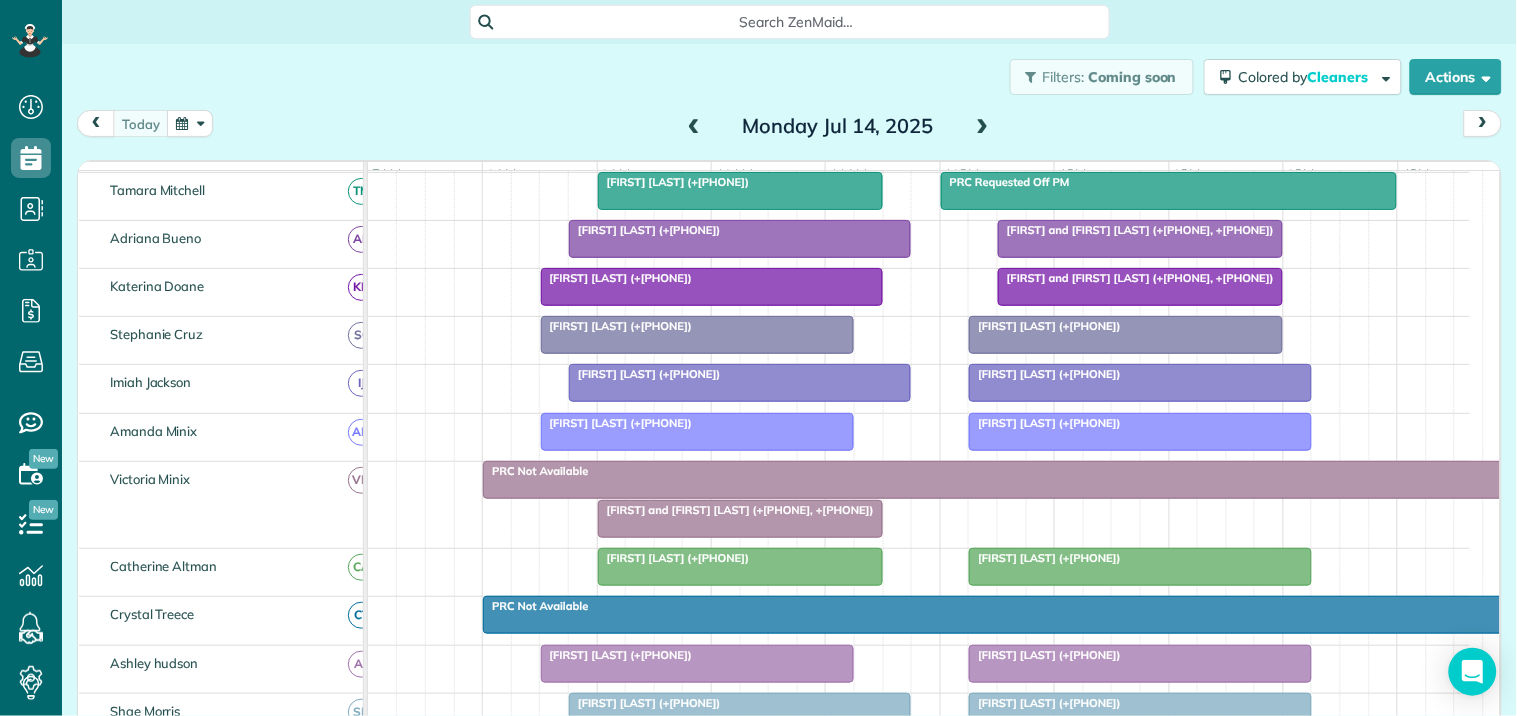 click on "Ken and Lynn Schaefer (+17702534466, +17702534466)" at bounding box center [736, 510] 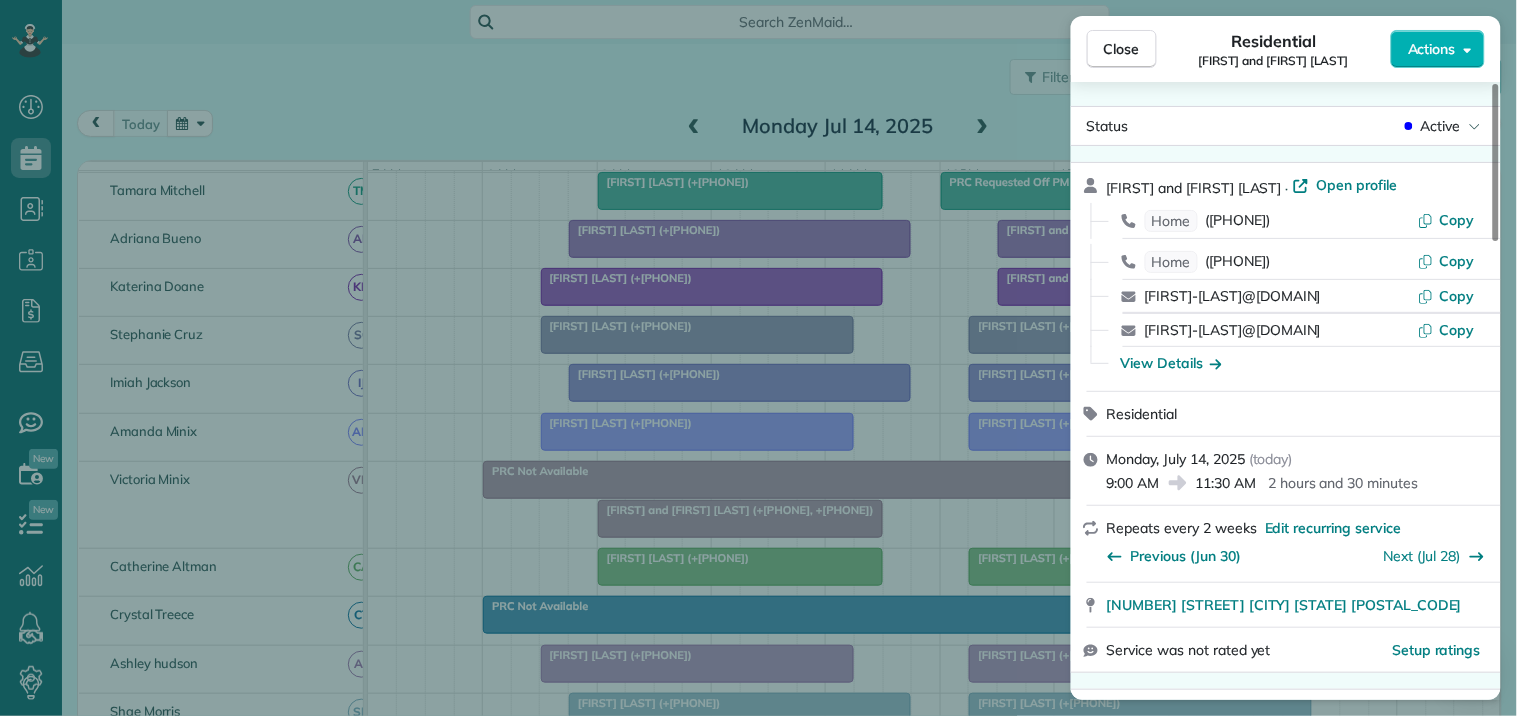 click 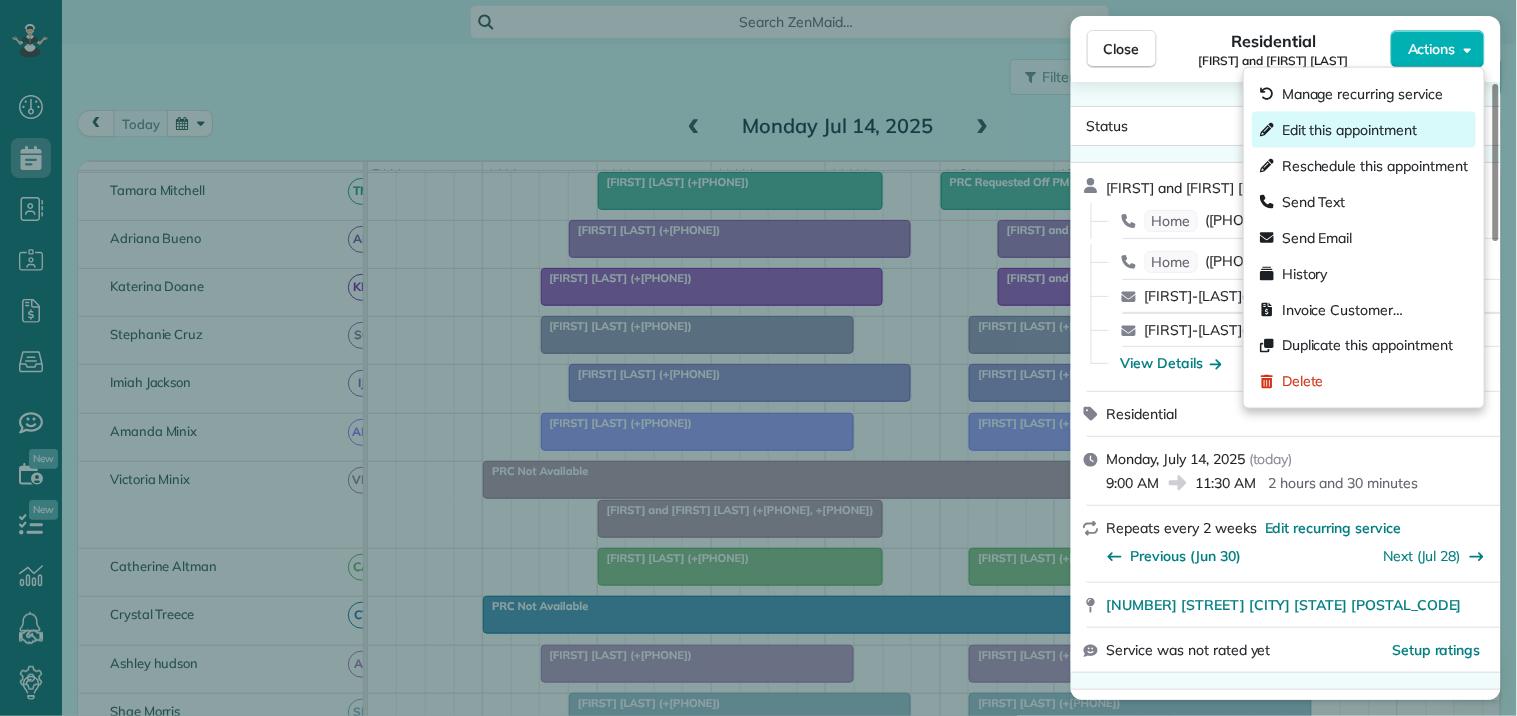 click on "Edit this appointment" at bounding box center [1349, 130] 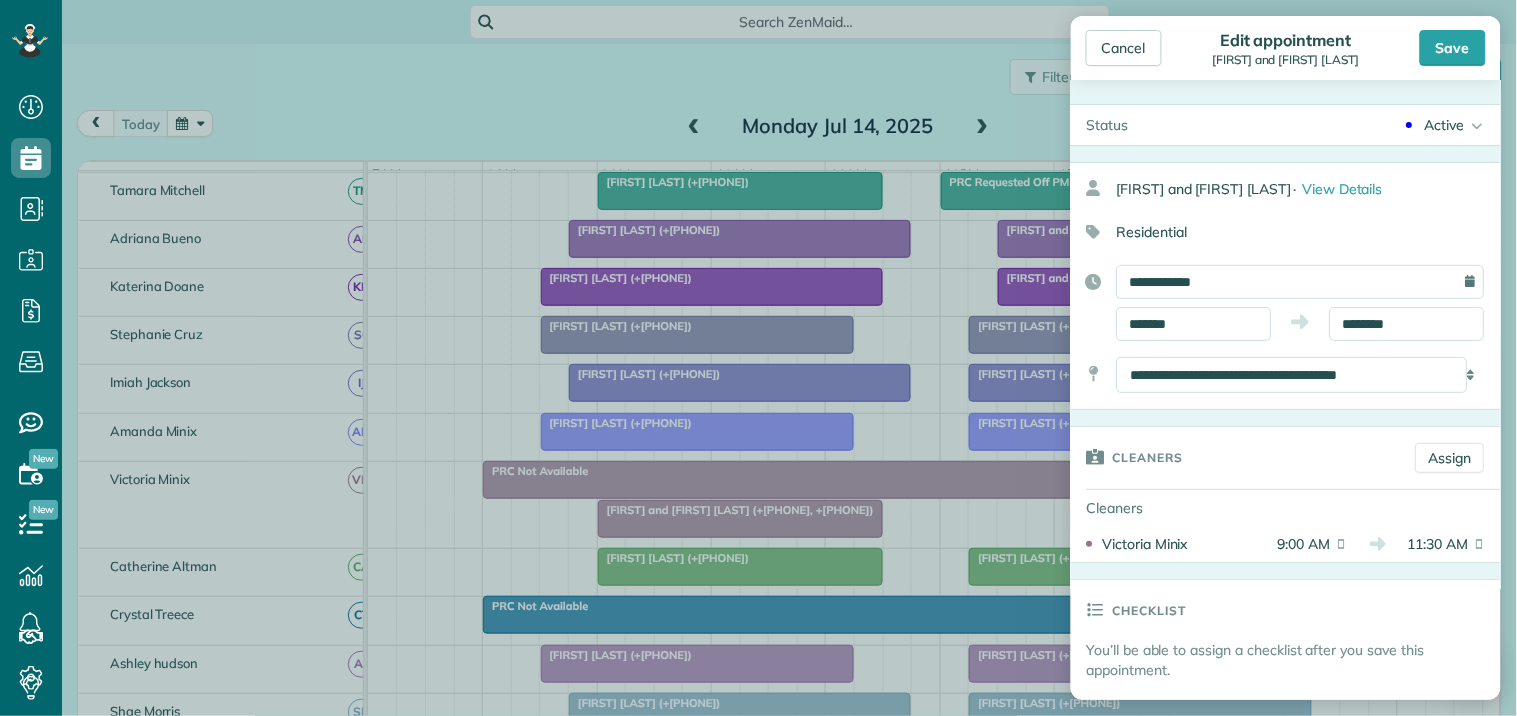 click 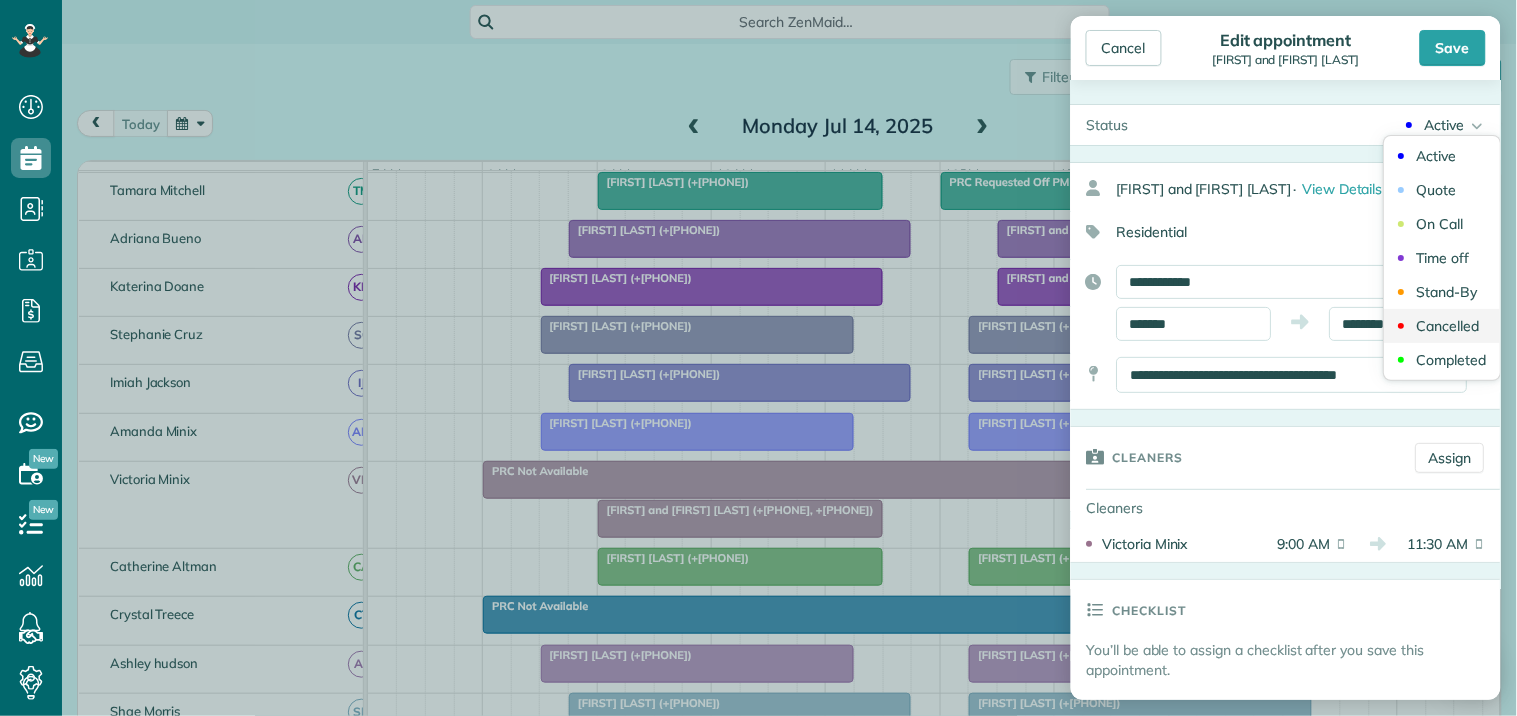 click on "Cancelled" at bounding box center (1448, 326) 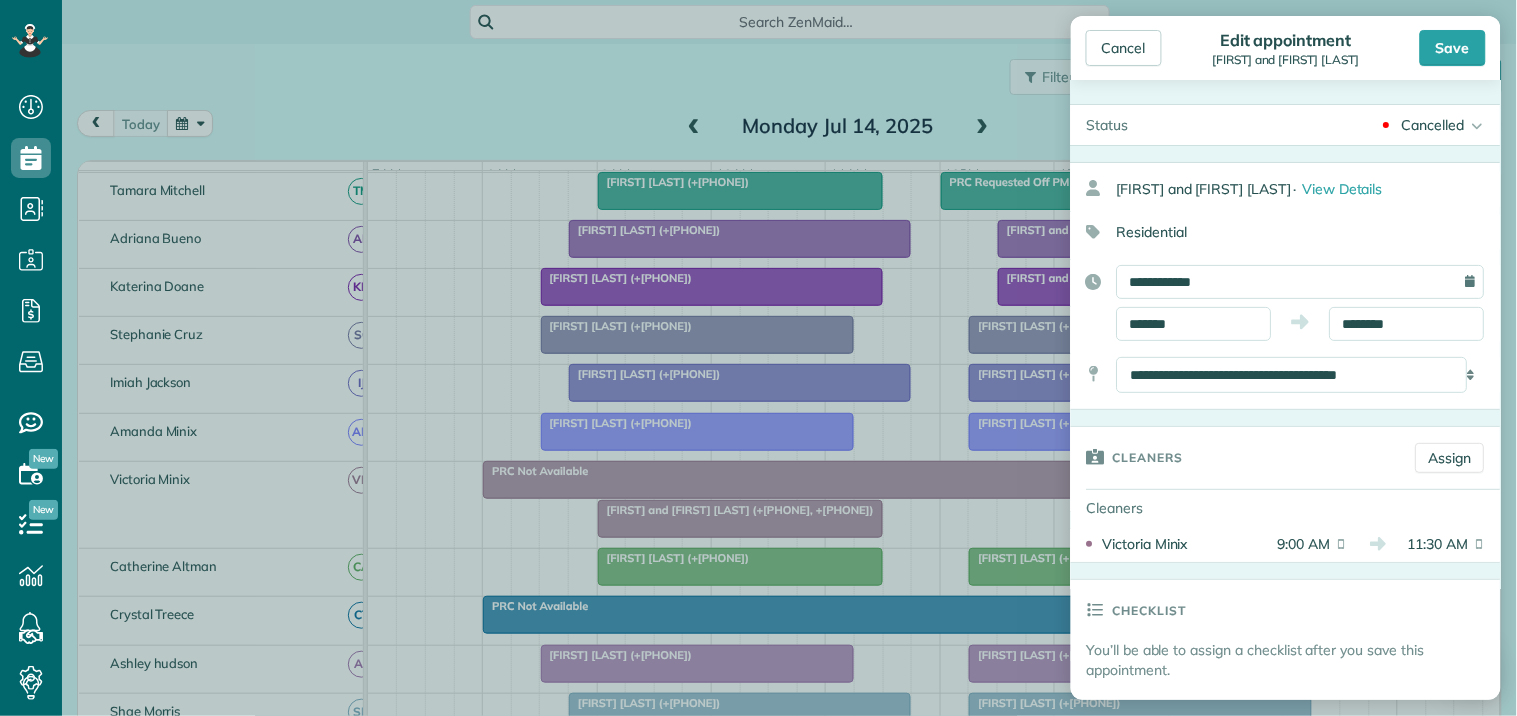 click on "Save" at bounding box center (1453, 48) 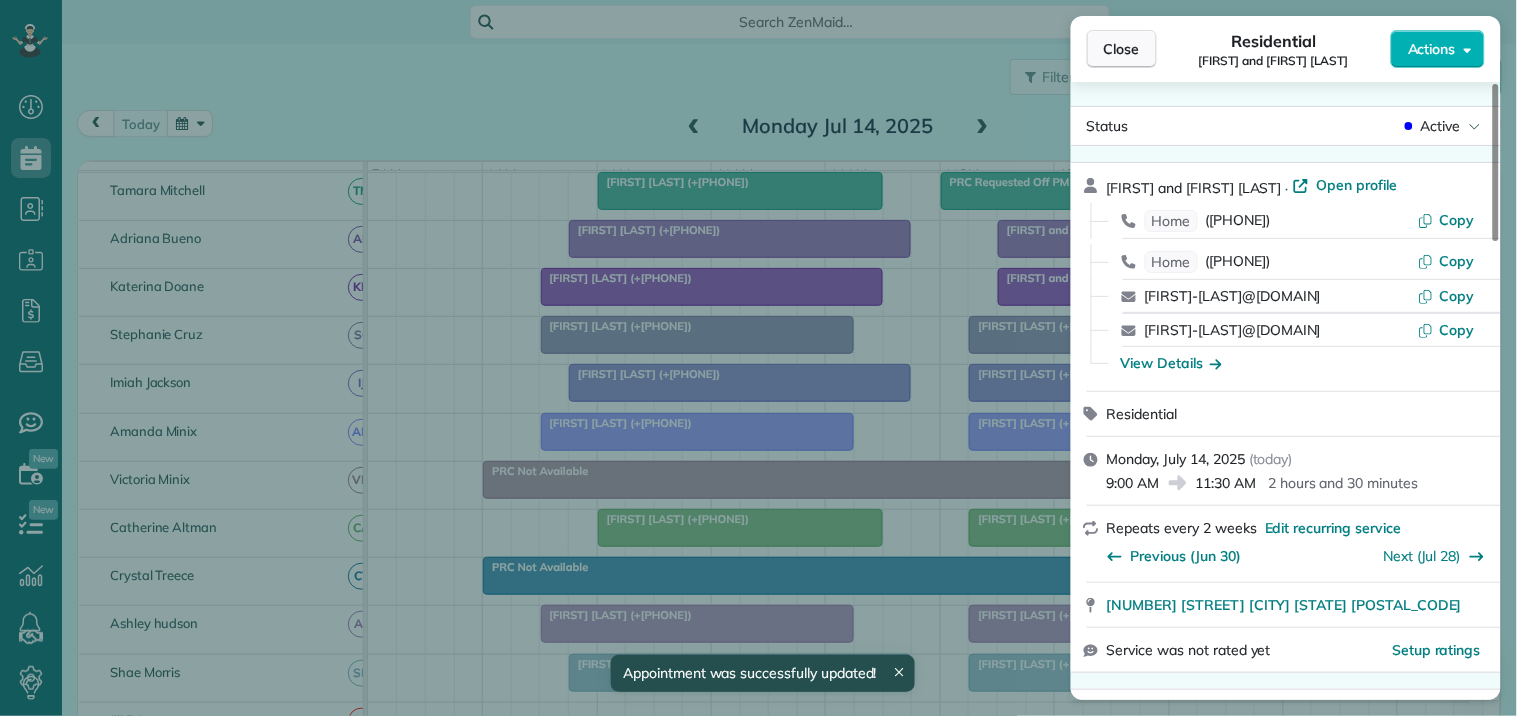 click on "Close" at bounding box center [1122, 49] 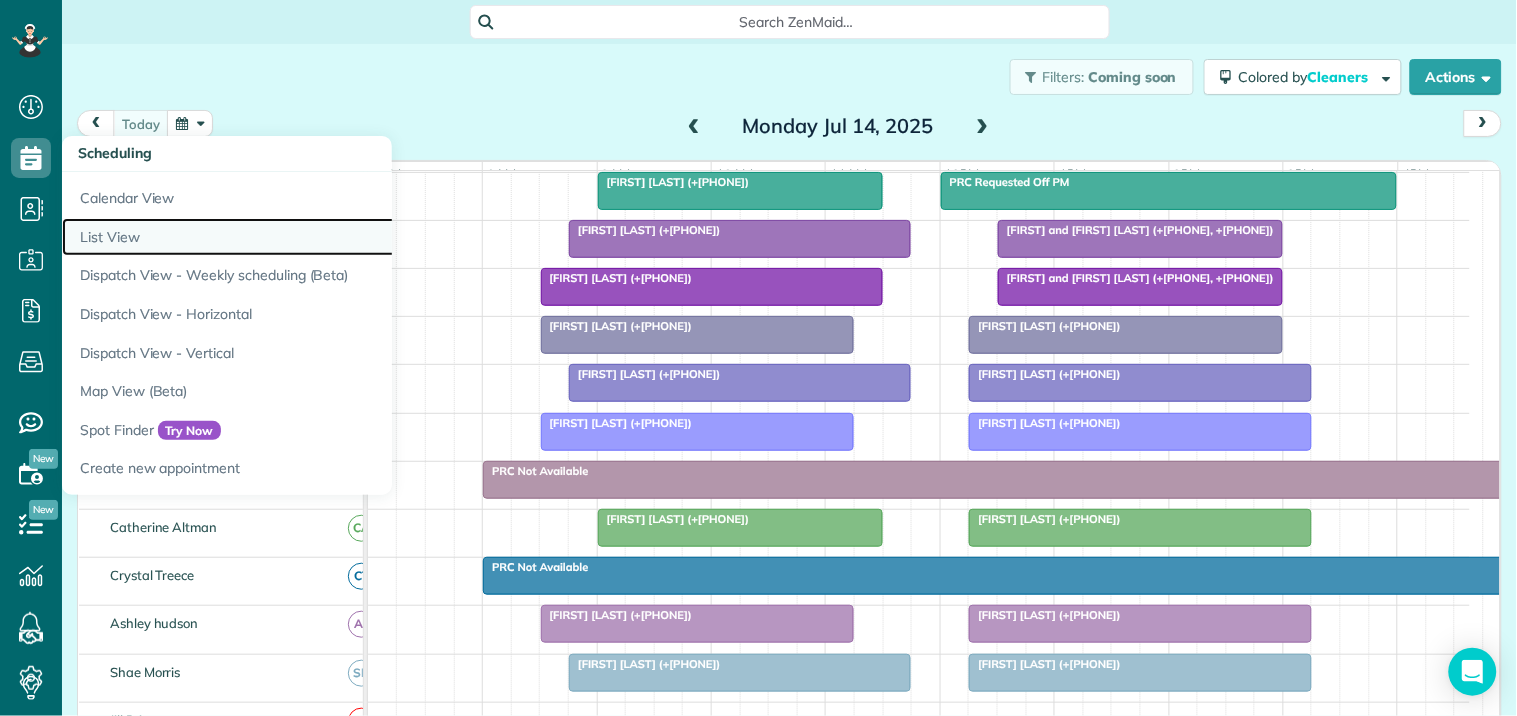 click on "List View" at bounding box center [312, 237] 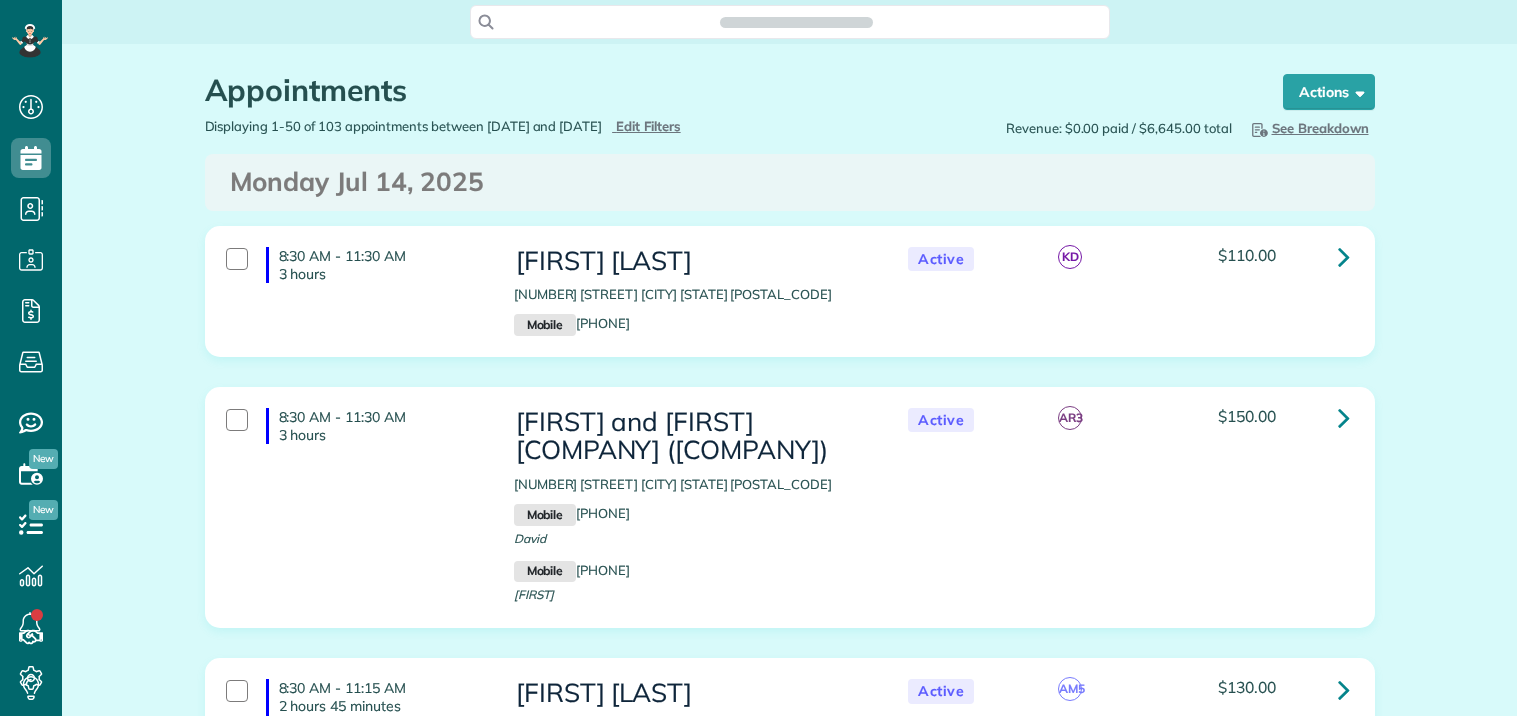 scroll, scrollTop: 0, scrollLeft: 0, axis: both 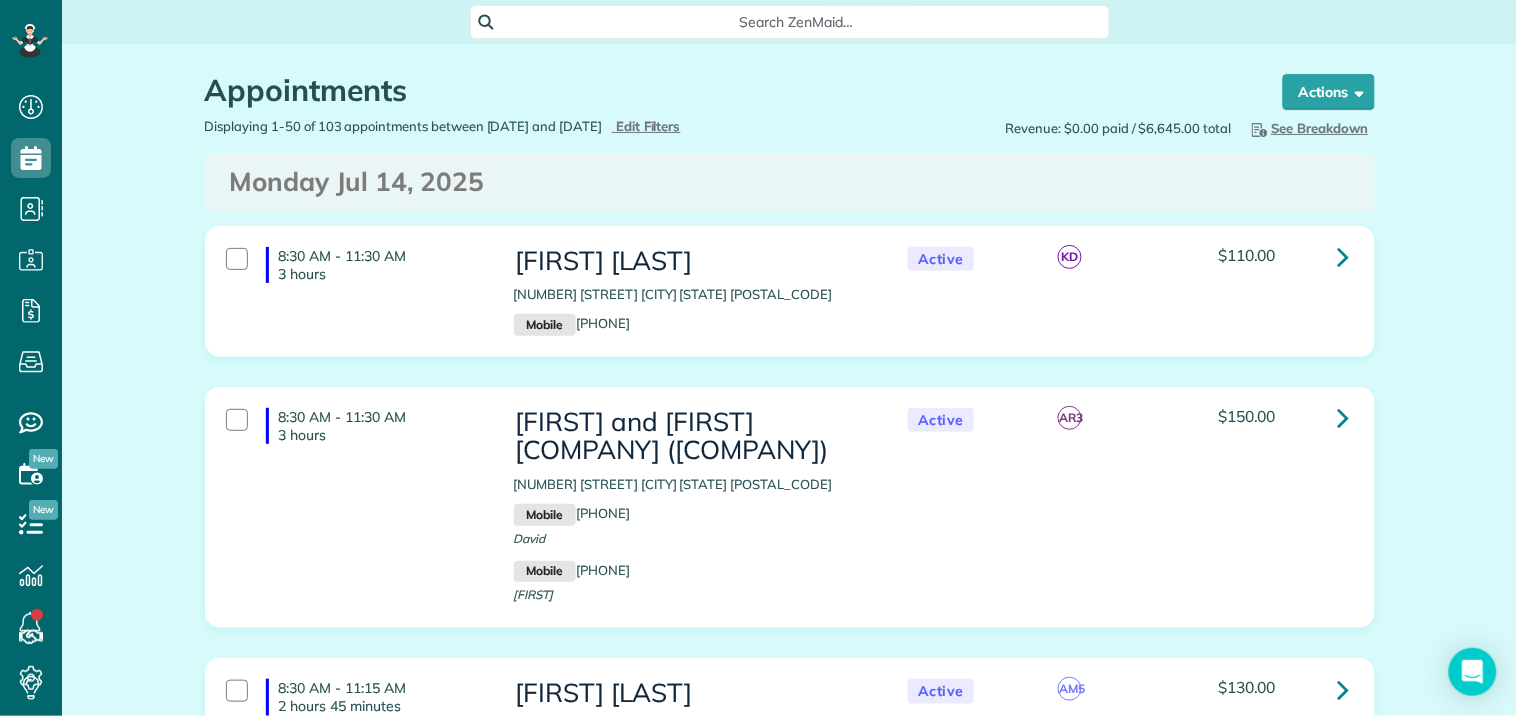 type on "**********" 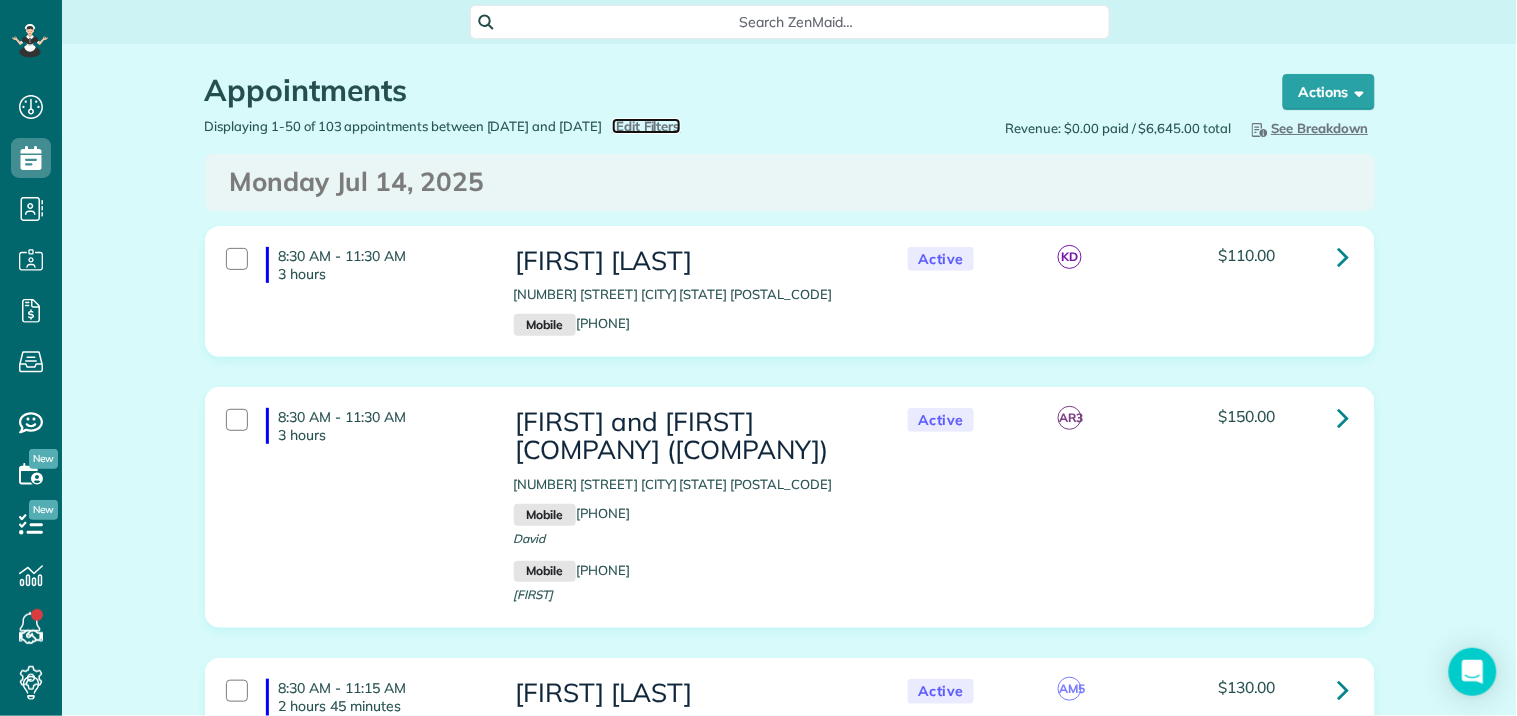 click on "Edit Filters" at bounding box center (648, 126) 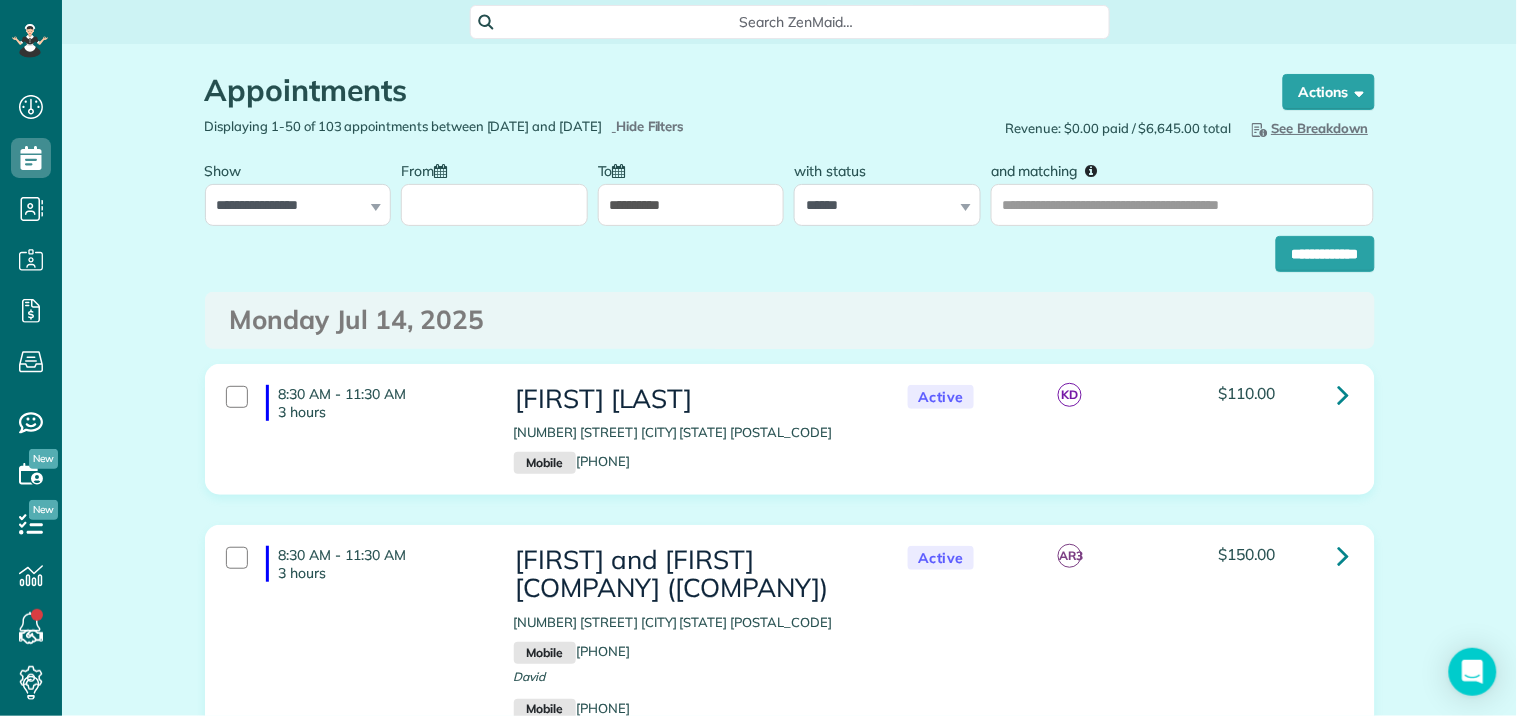 click on "From" at bounding box center [494, 205] 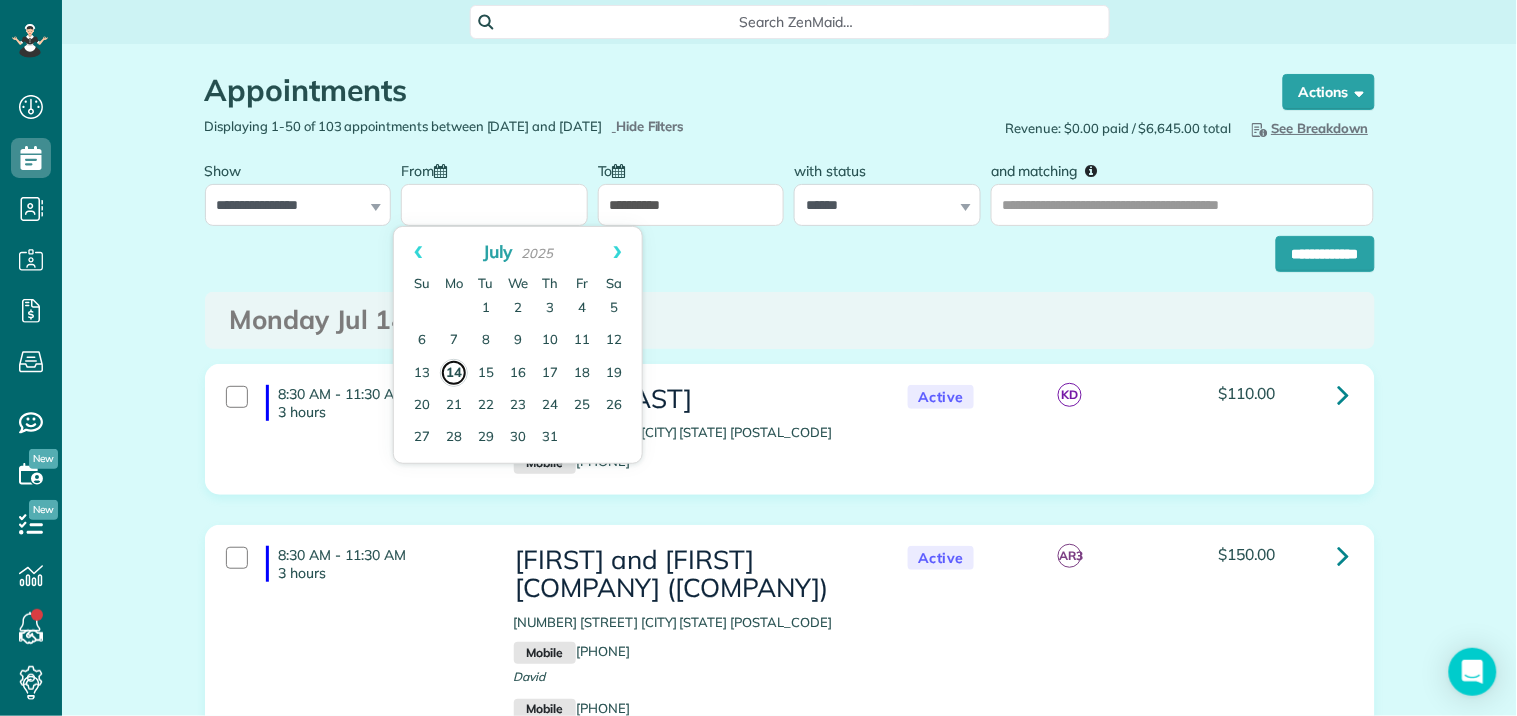 click on "14" at bounding box center (454, 373) 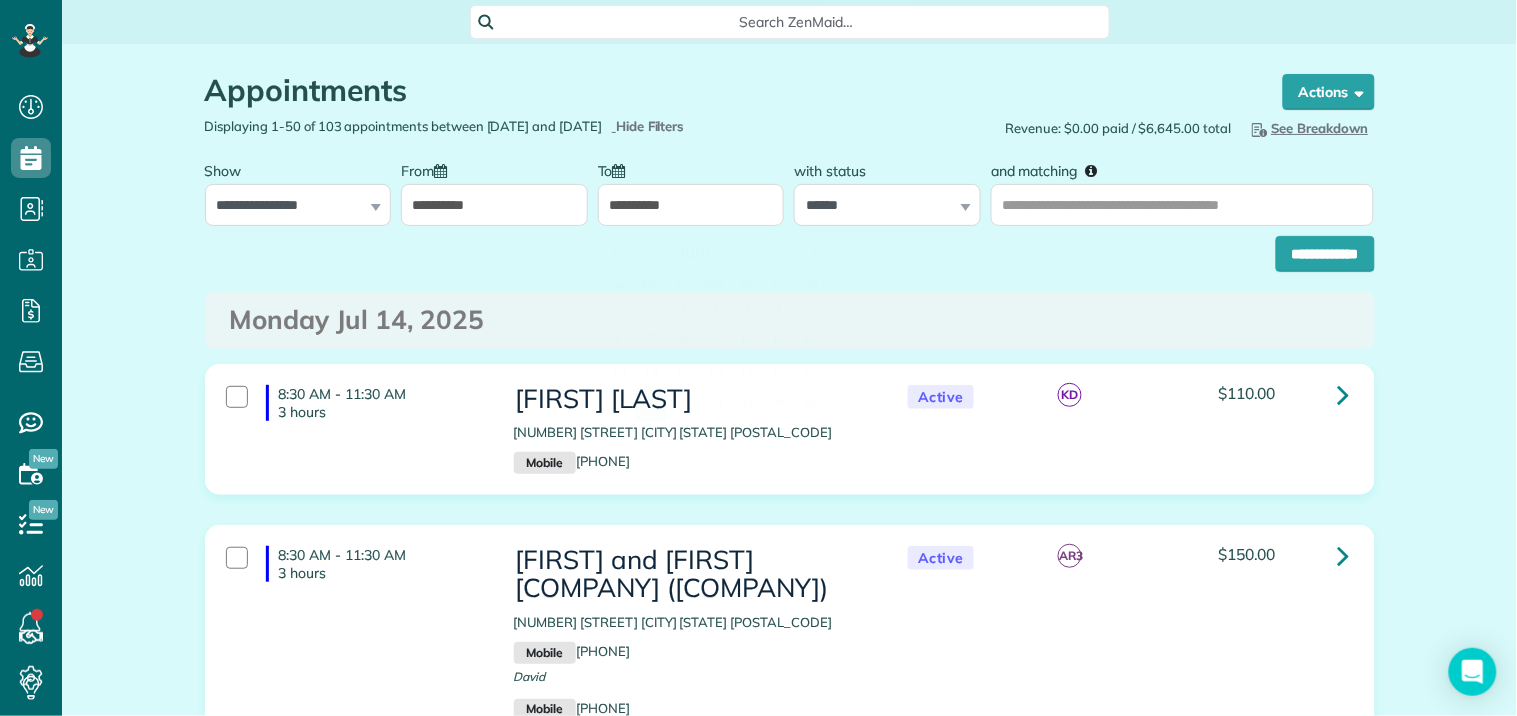 click on "**********" at bounding box center [691, 205] 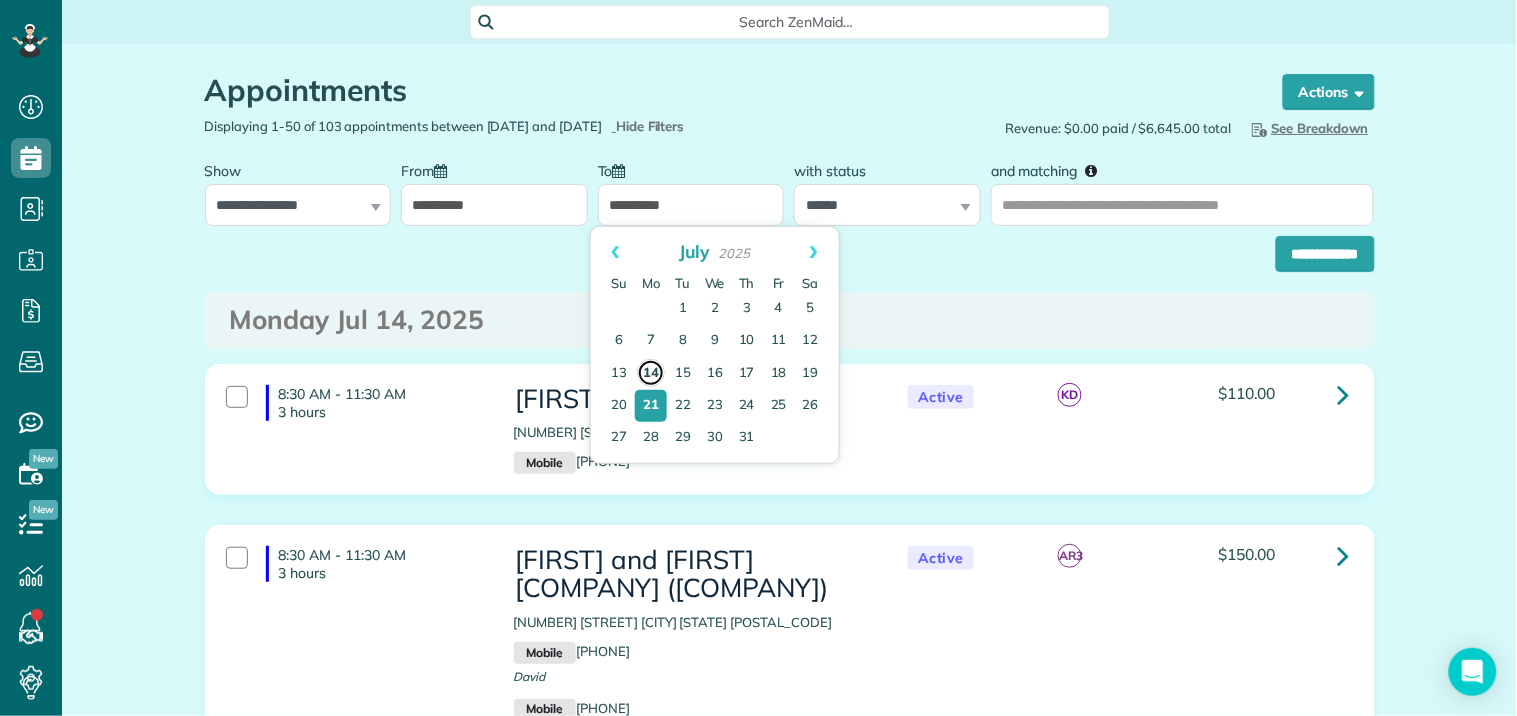 click on "14" at bounding box center (651, 373) 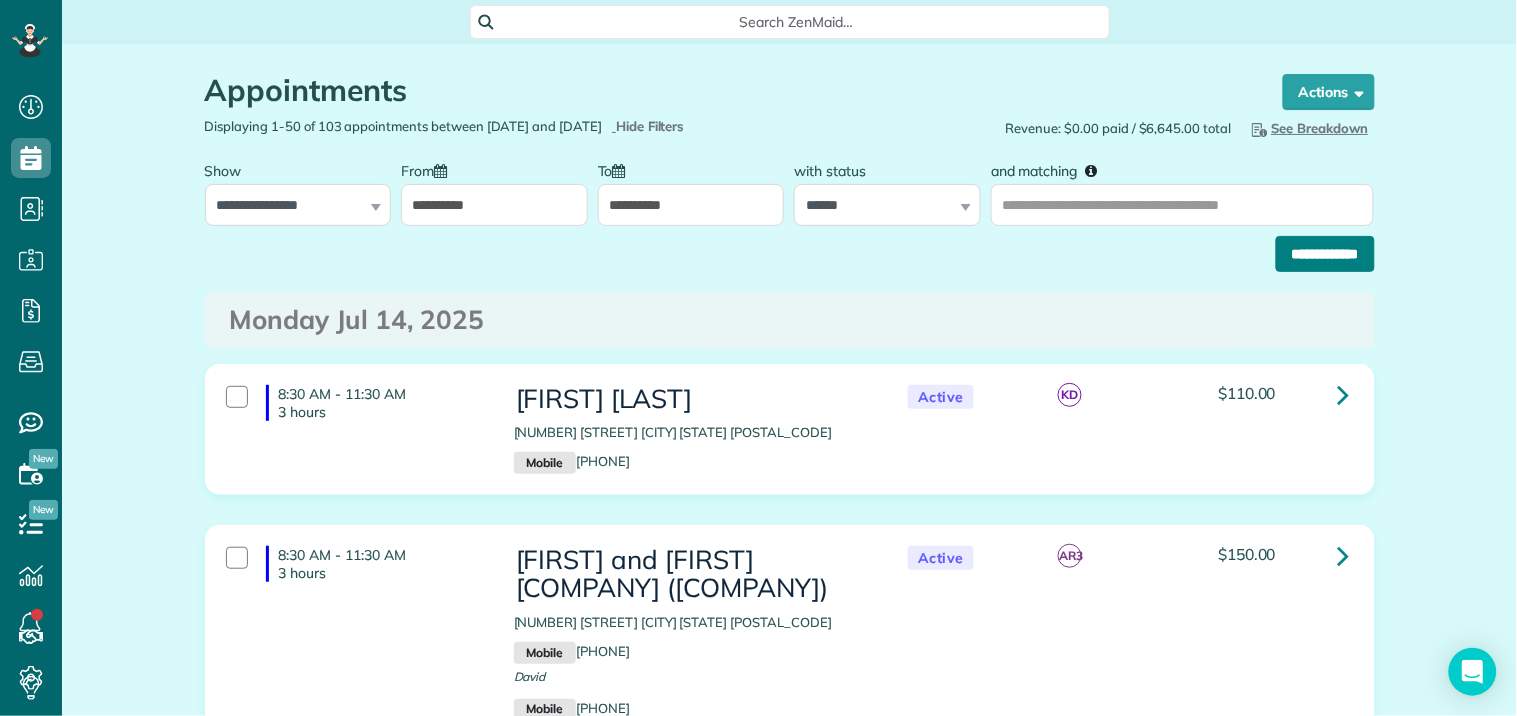 click on "**********" at bounding box center [1325, 254] 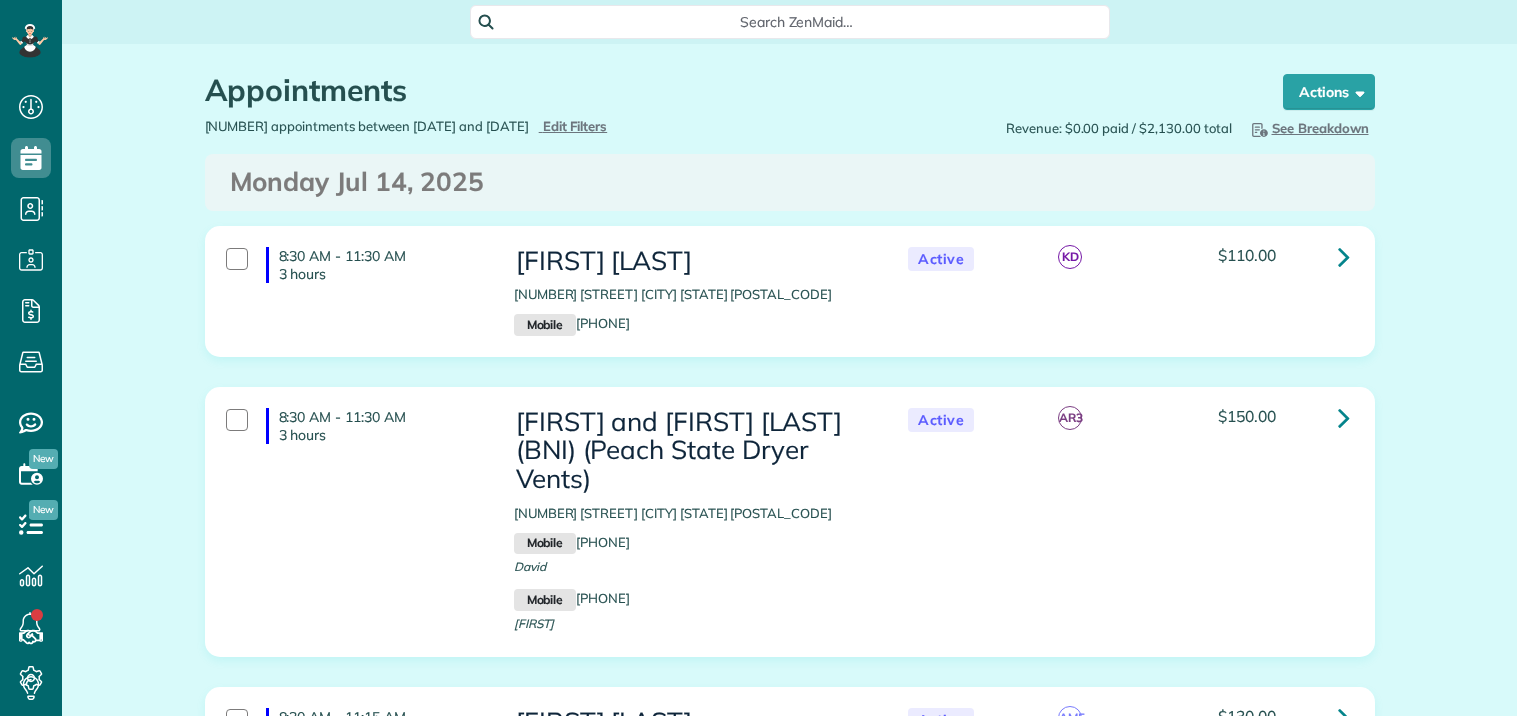scroll, scrollTop: 0, scrollLeft: 0, axis: both 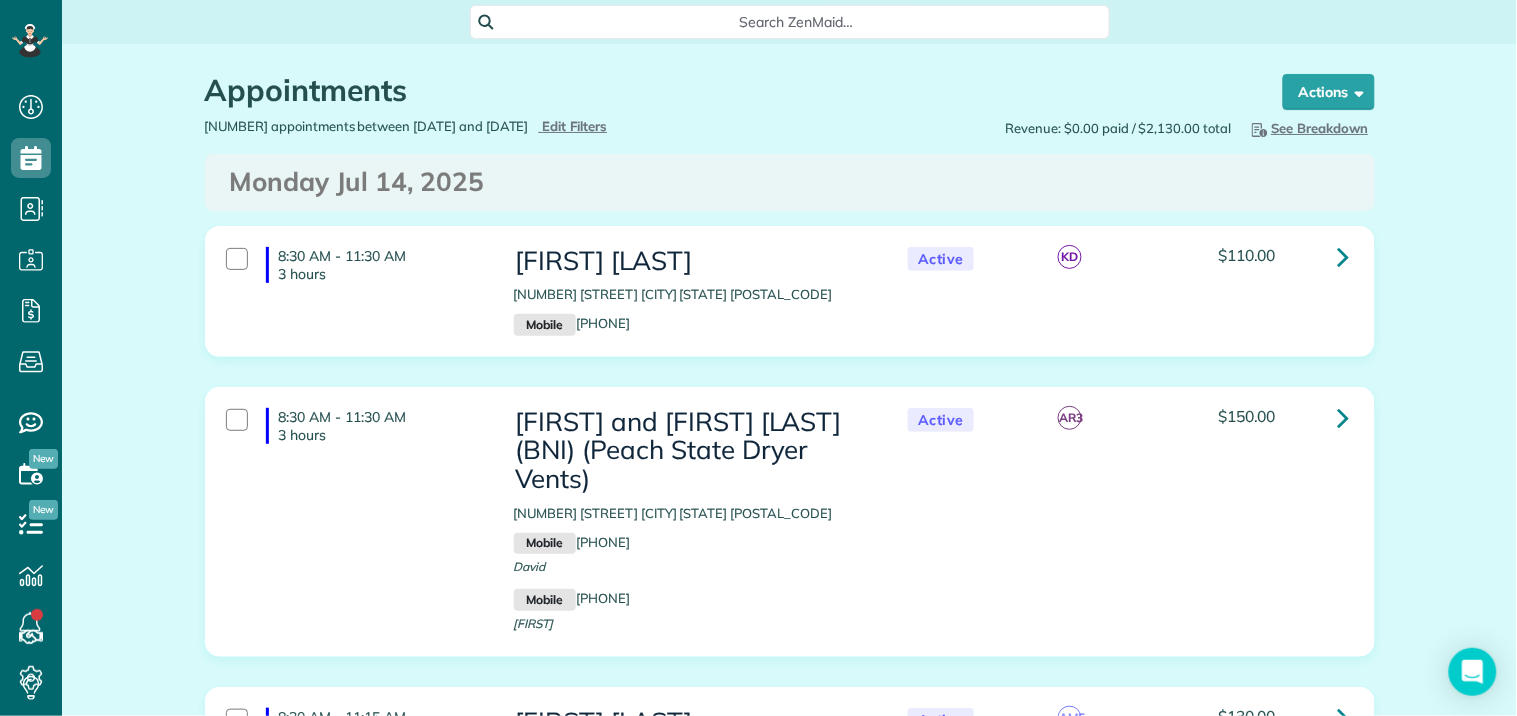 click on "See Breakdown" at bounding box center (1308, 128) 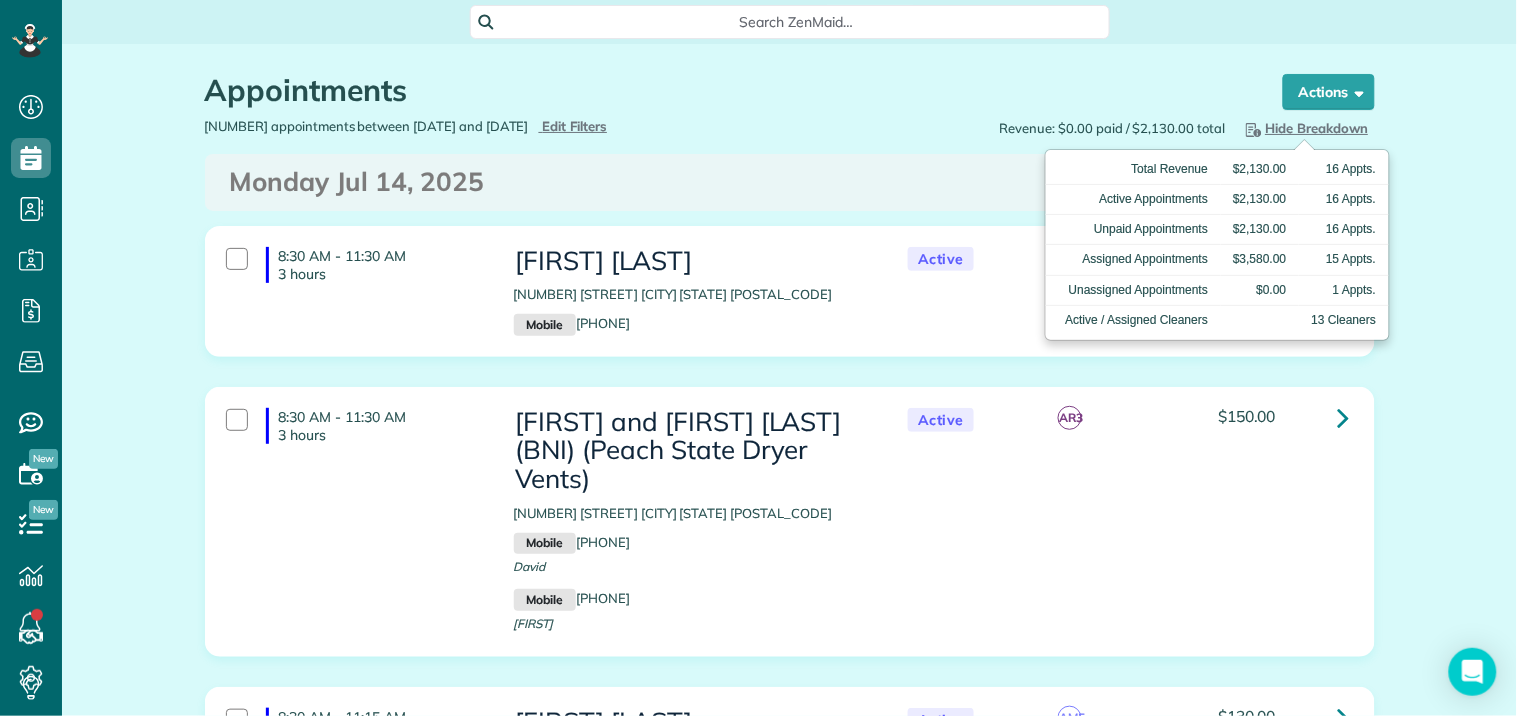 click on "Appointments
the List View [2 min]
Schedule Changes
Actions
Create Appointment
Create Task
Clock In/Out
Send Work Orders
Print Route Sheets
Today's Emails/Texts
Export data..
Bulk Actions
Set status to: Active
Set status to: Quote" at bounding box center (790, 1579) 